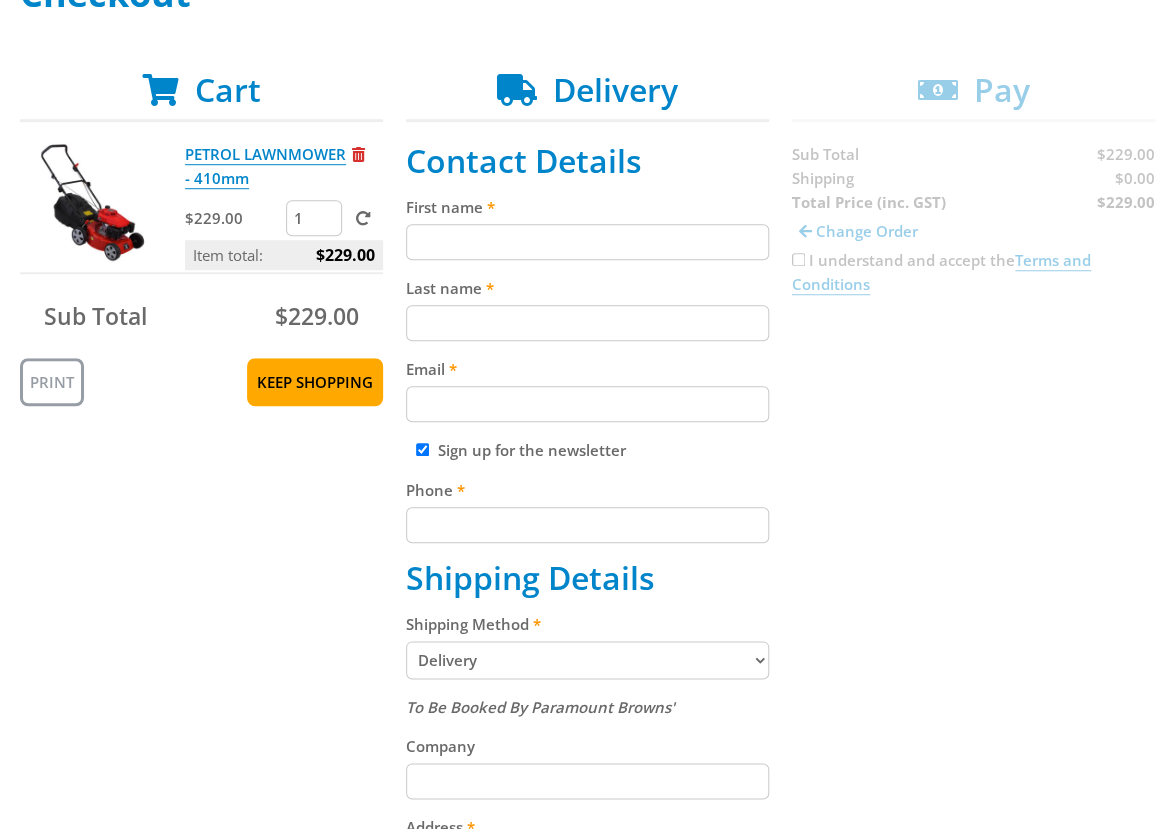 scroll, scrollTop: 343, scrollLeft: 0, axis: vertical 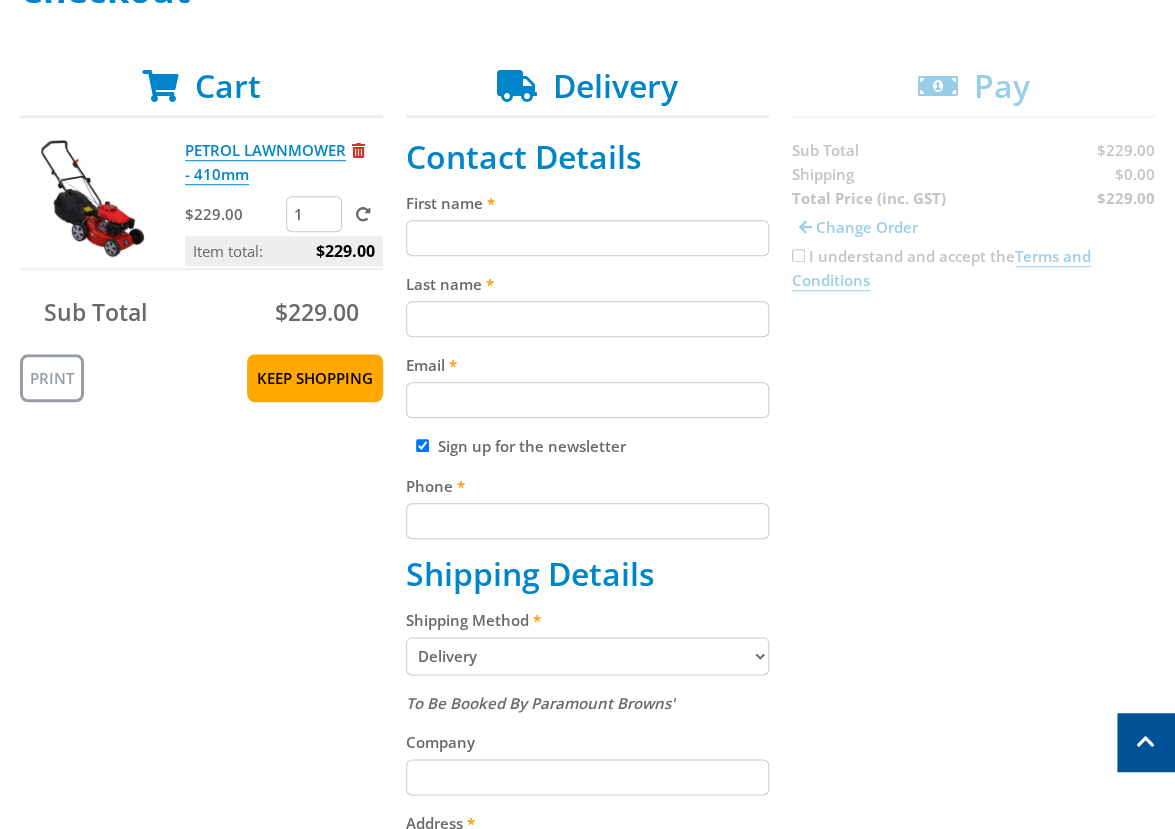 click on "First name" at bounding box center (587, 238) 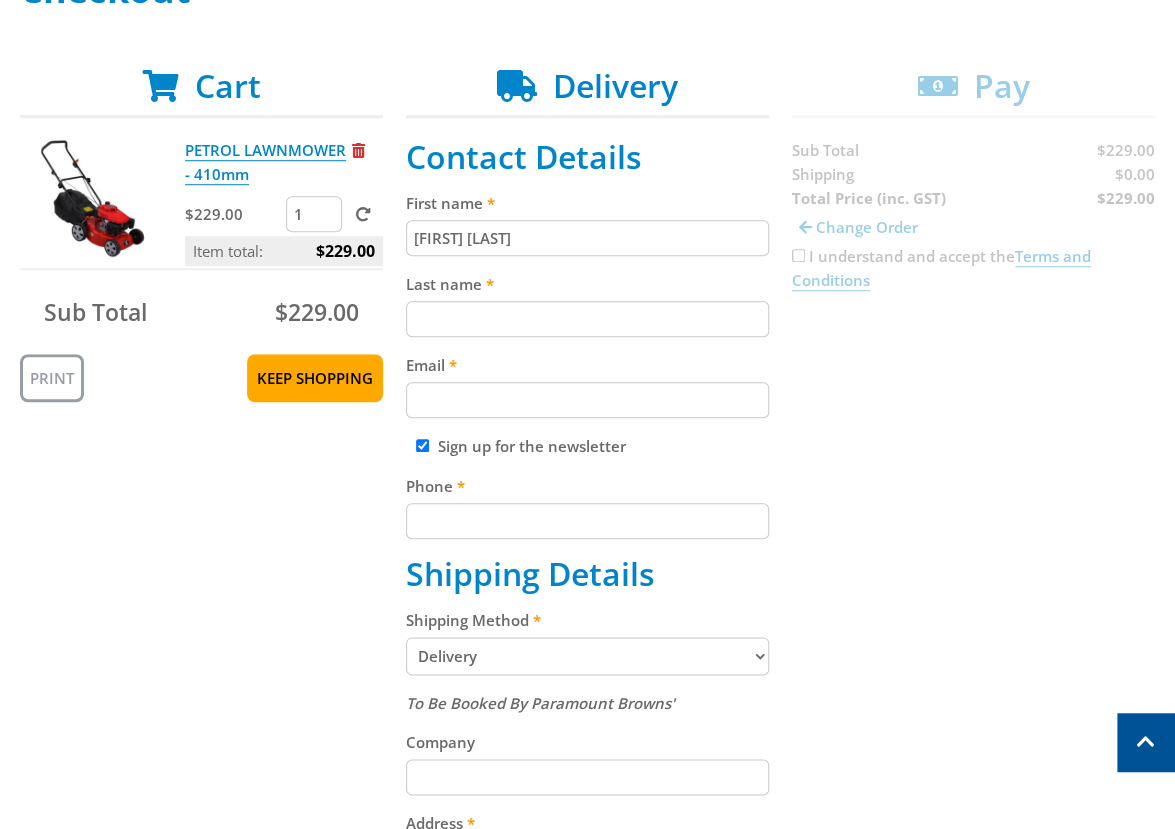 type on "[FIRST] [LAST]" 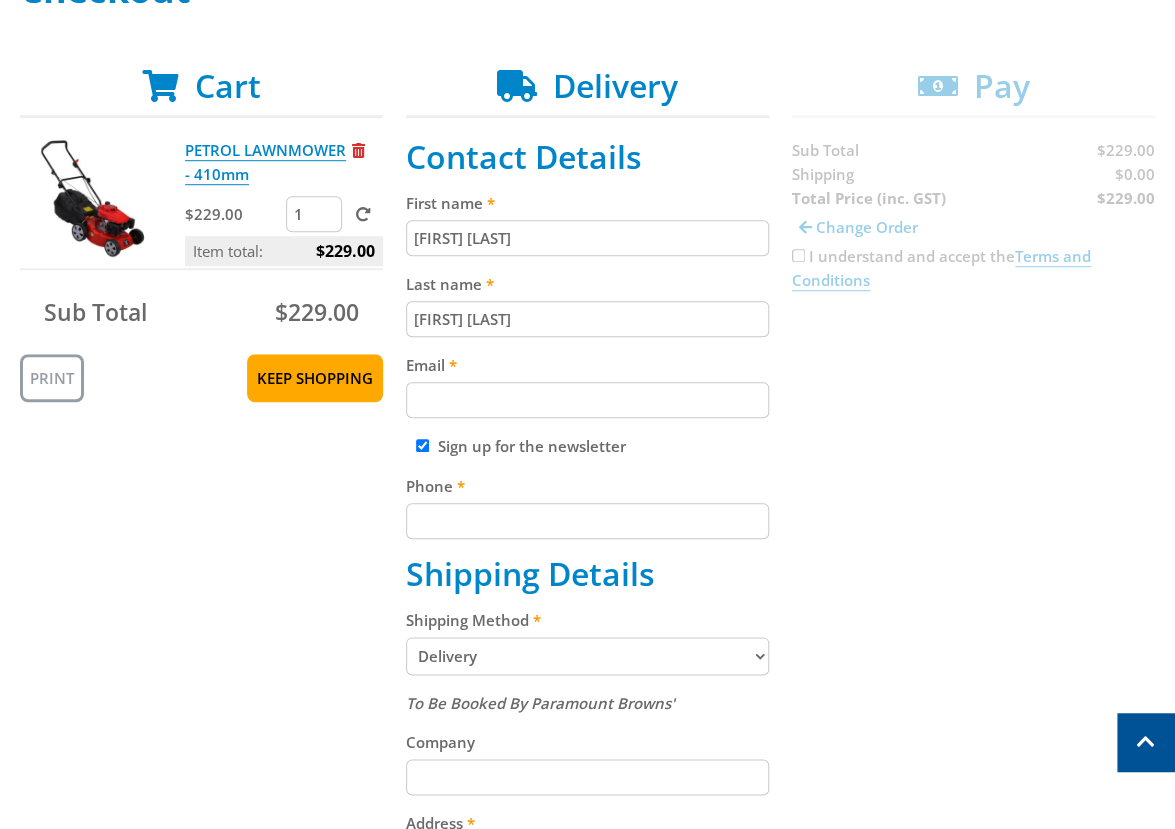 type on "[FIRST] [LAST]" 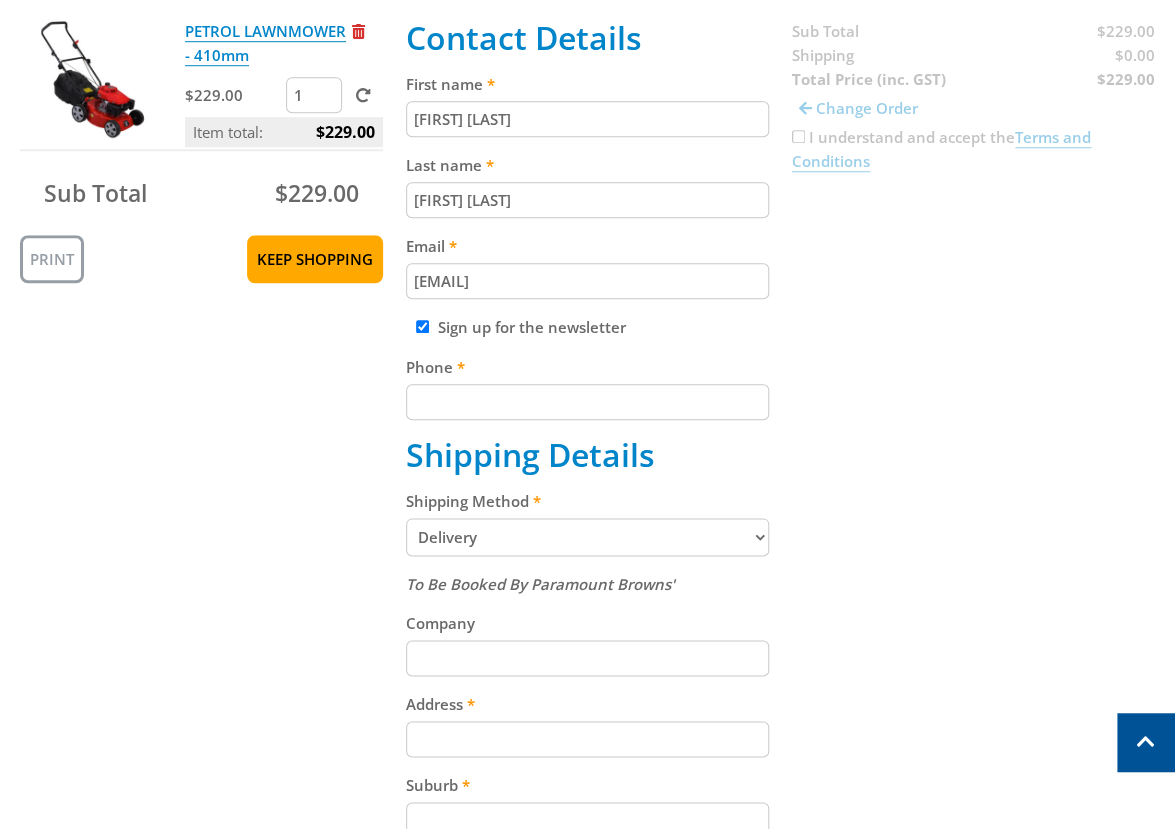 scroll, scrollTop: 489, scrollLeft: 0, axis: vertical 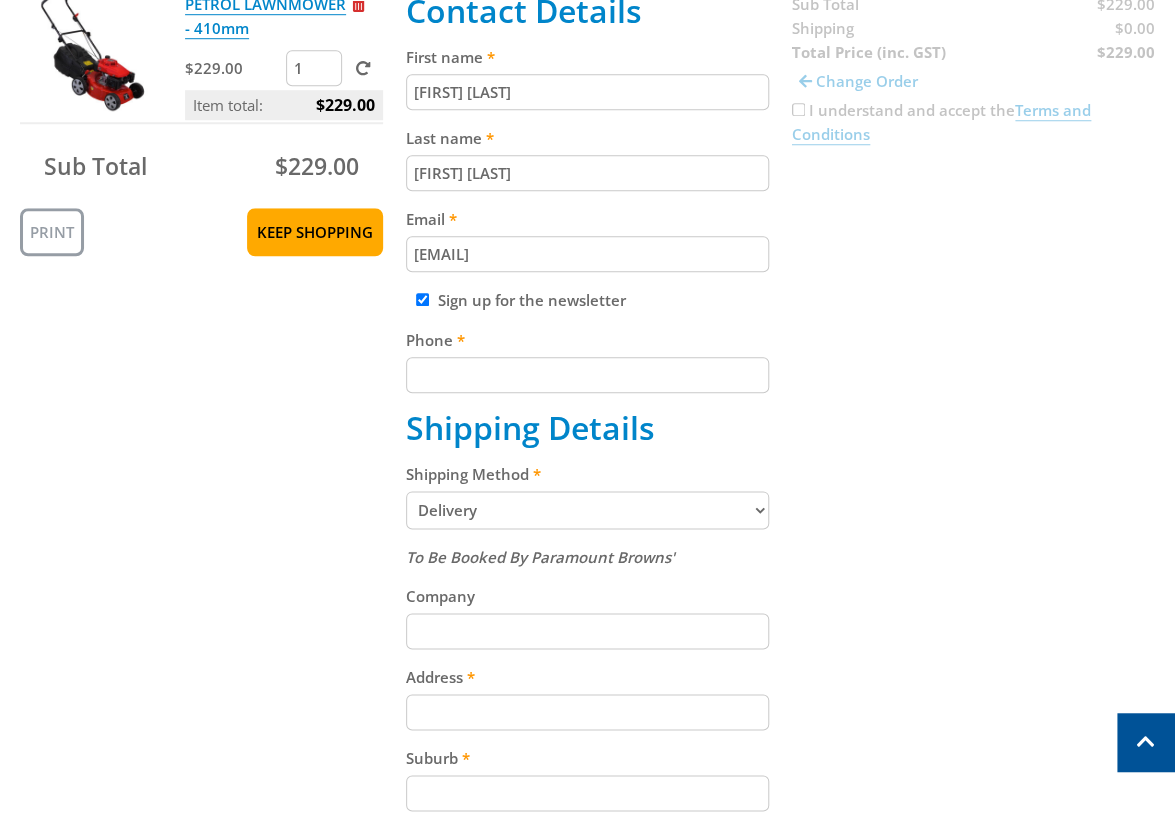 type on "[EMAIL]" 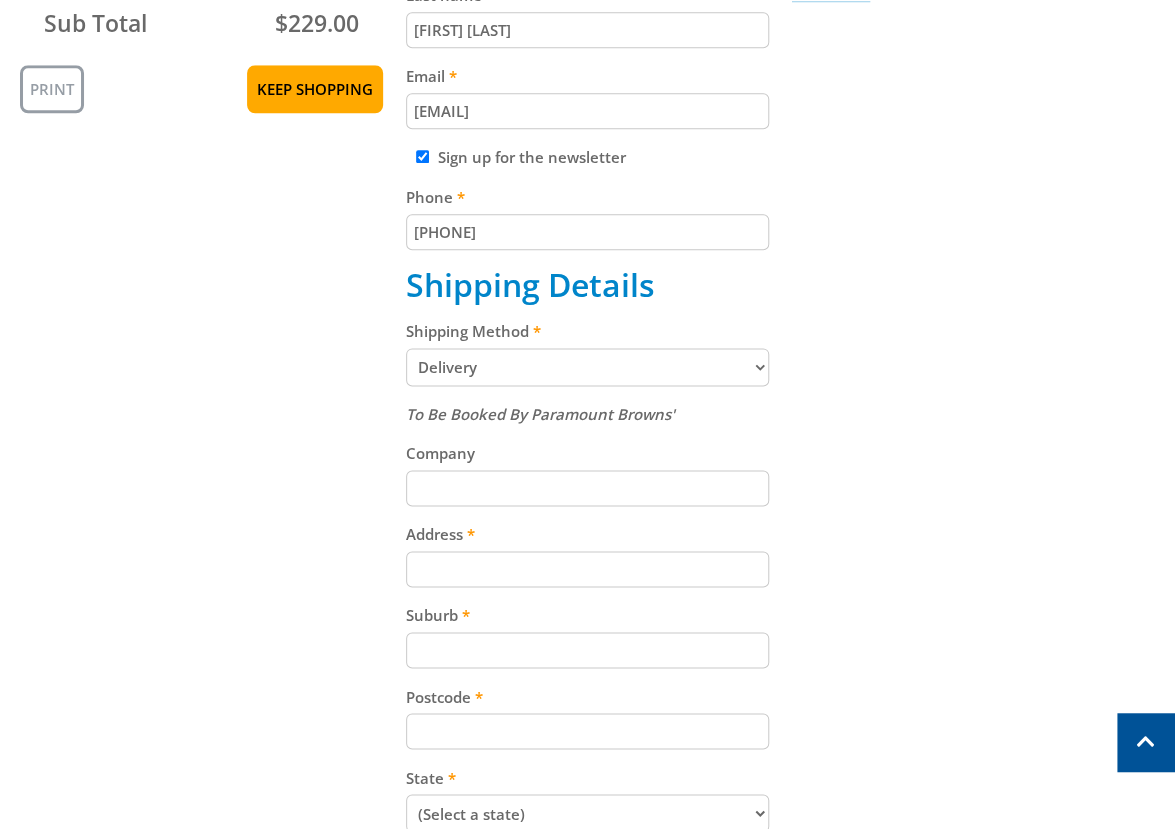 scroll, scrollTop: 670, scrollLeft: 0, axis: vertical 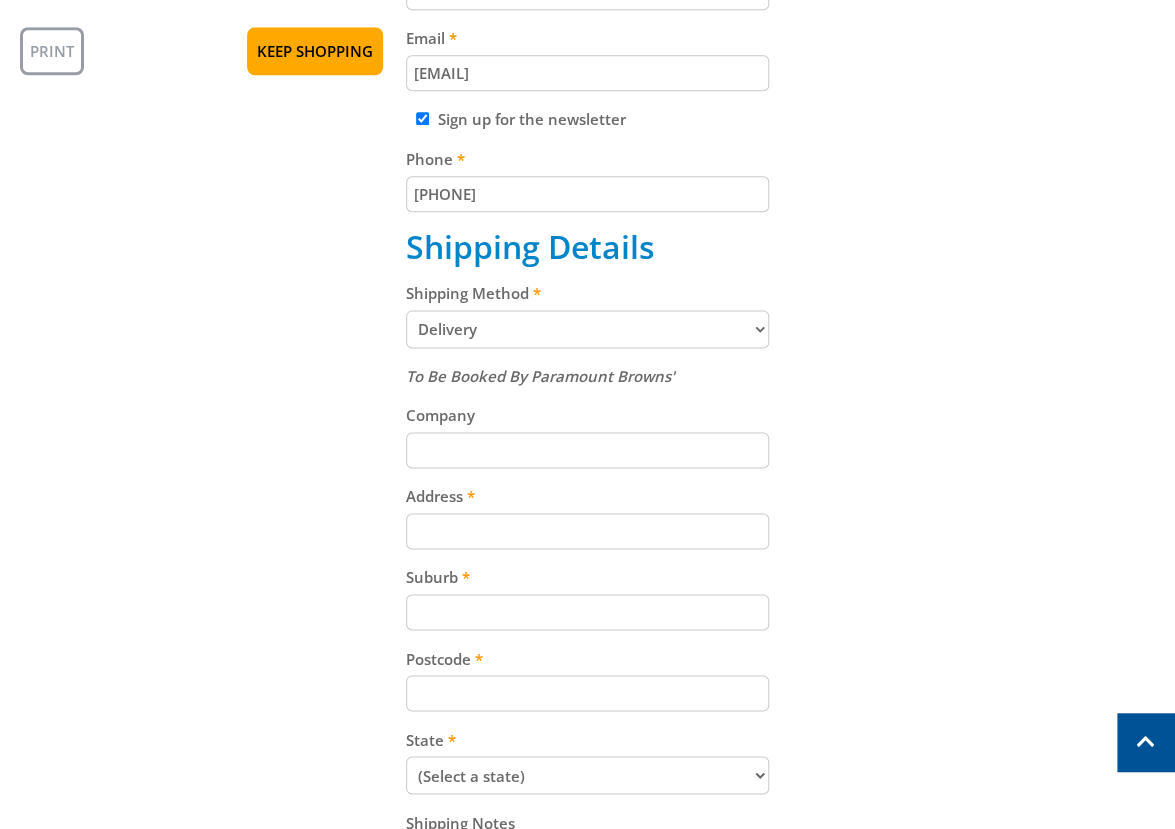 type on "[PHONE]" 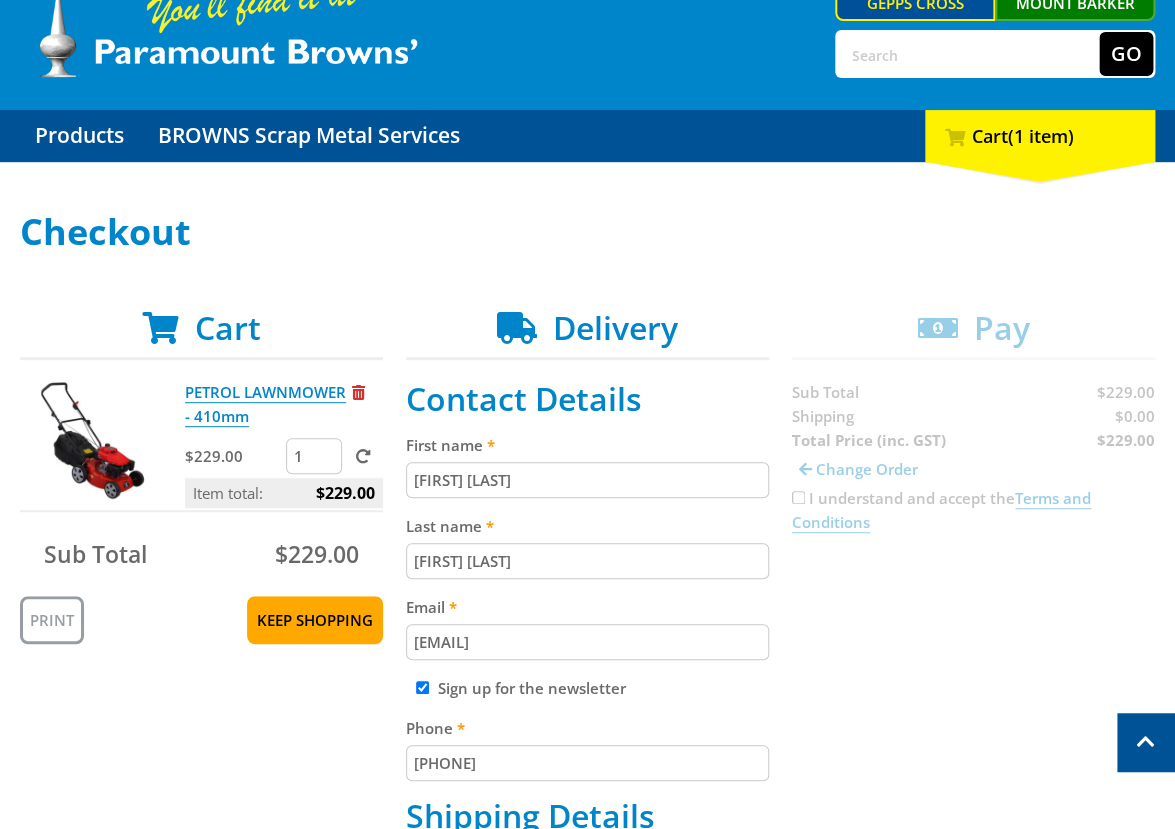 scroll, scrollTop: 0, scrollLeft: 0, axis: both 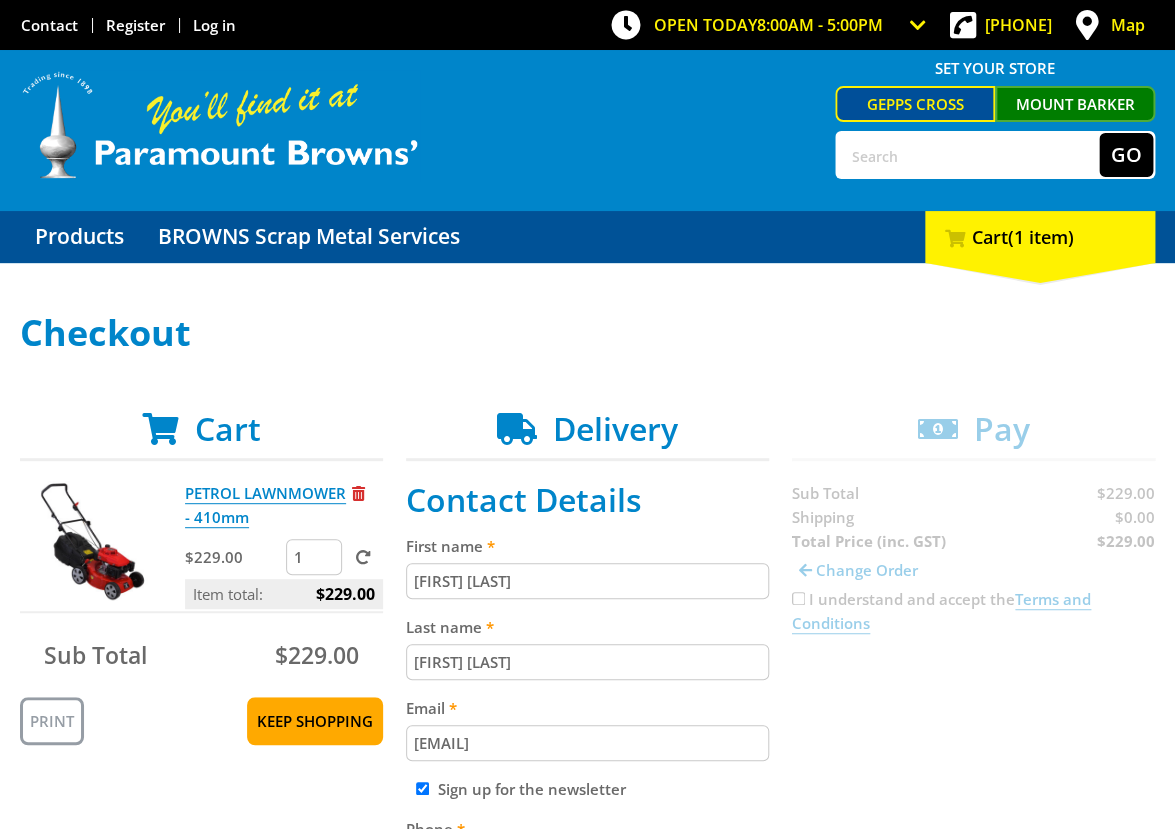 click on "Mount Barker" at bounding box center [1075, 104] 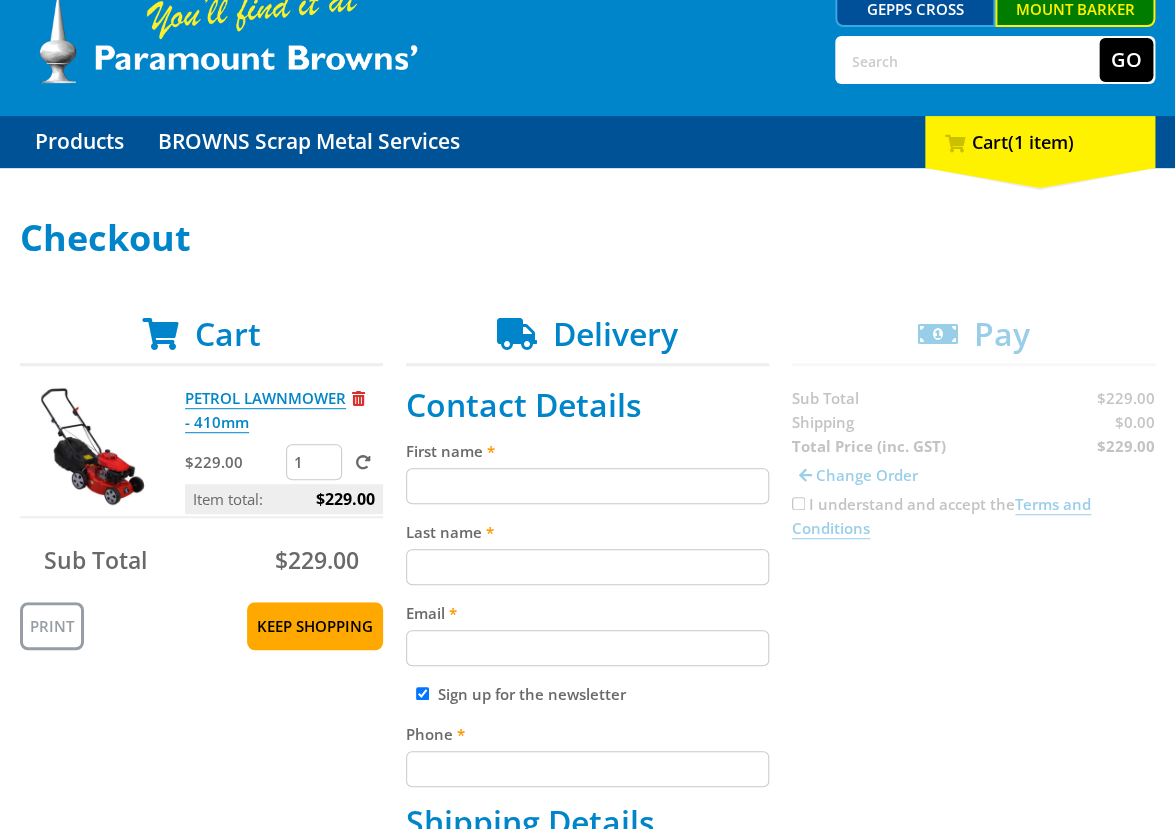 scroll, scrollTop: 105, scrollLeft: 0, axis: vertical 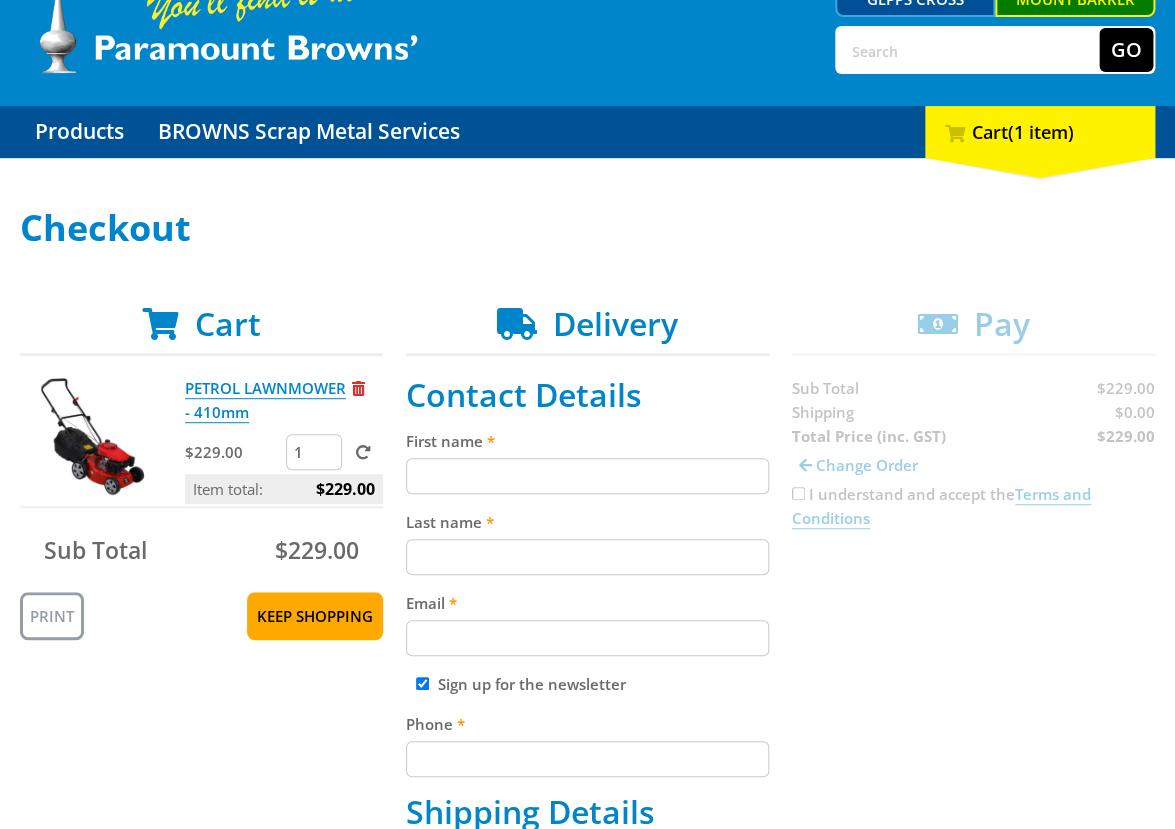 click on "First name" at bounding box center [587, 476] 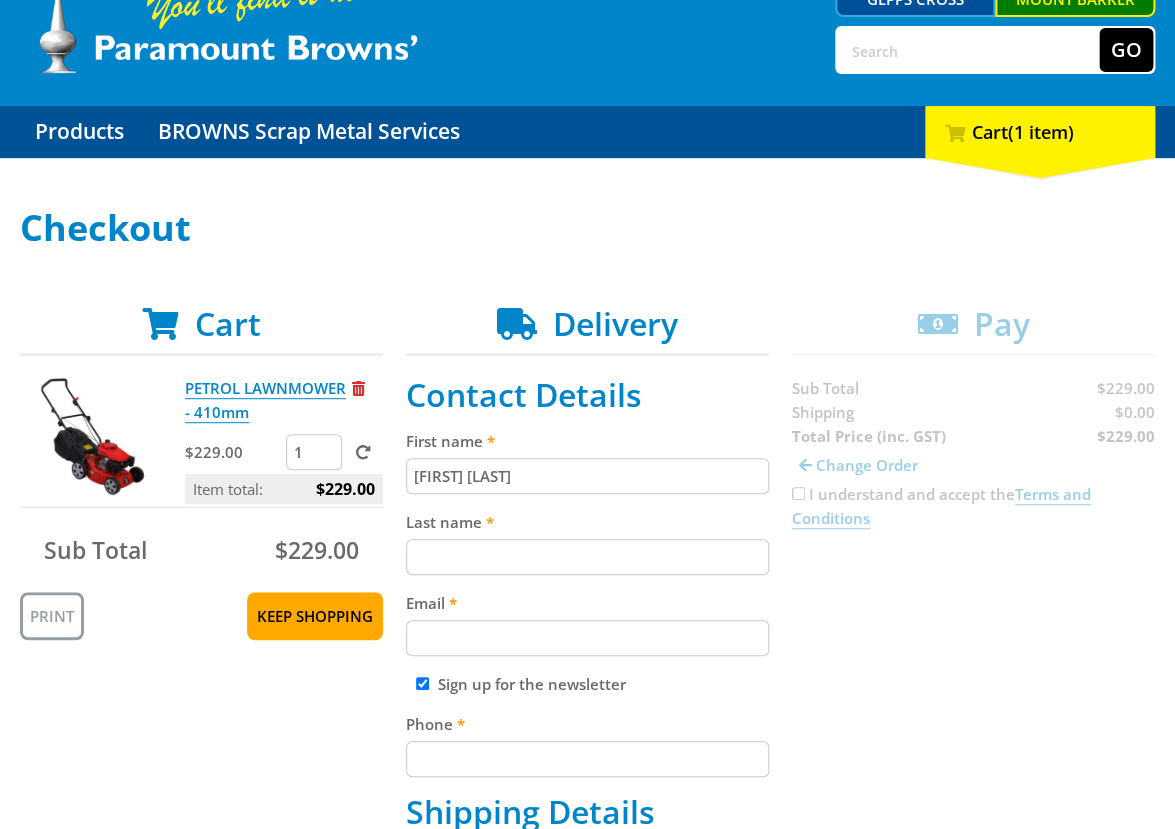 type on "[FIRST] [LAST]" 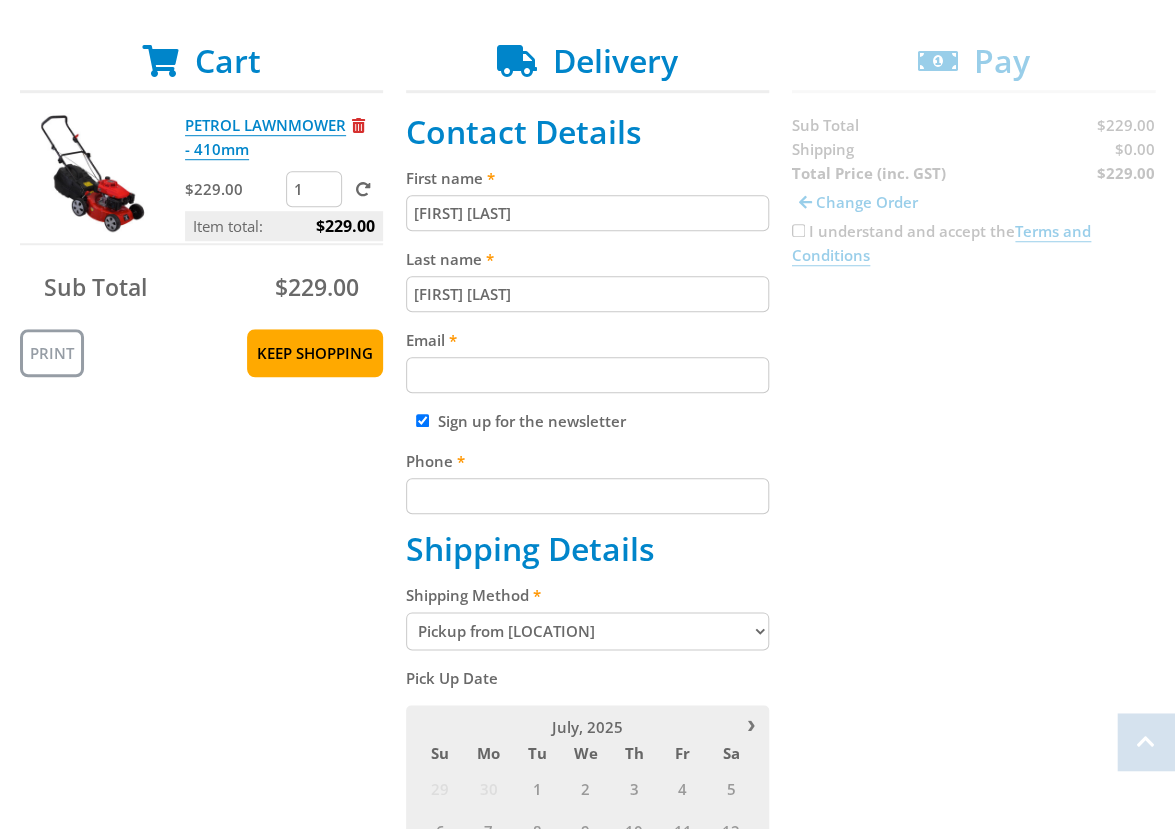 scroll, scrollTop: 415, scrollLeft: 0, axis: vertical 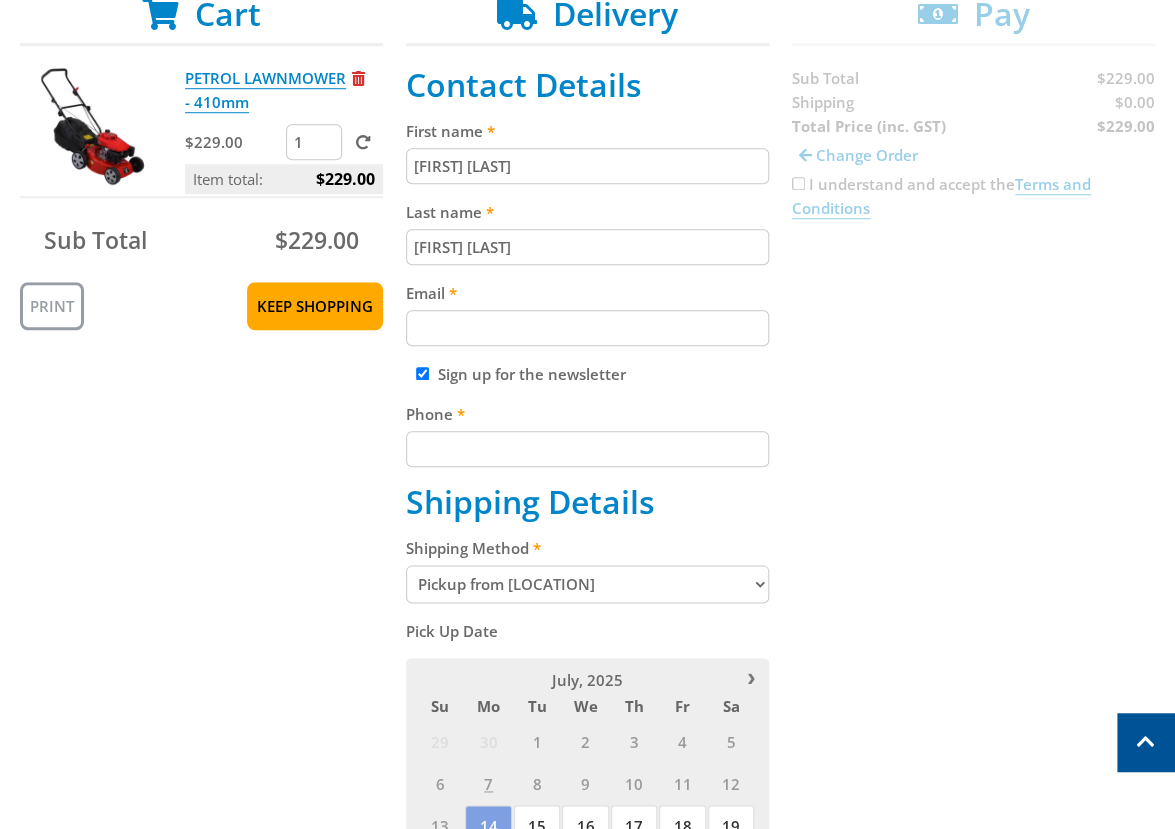 type on "[FIRST] [LAST]" 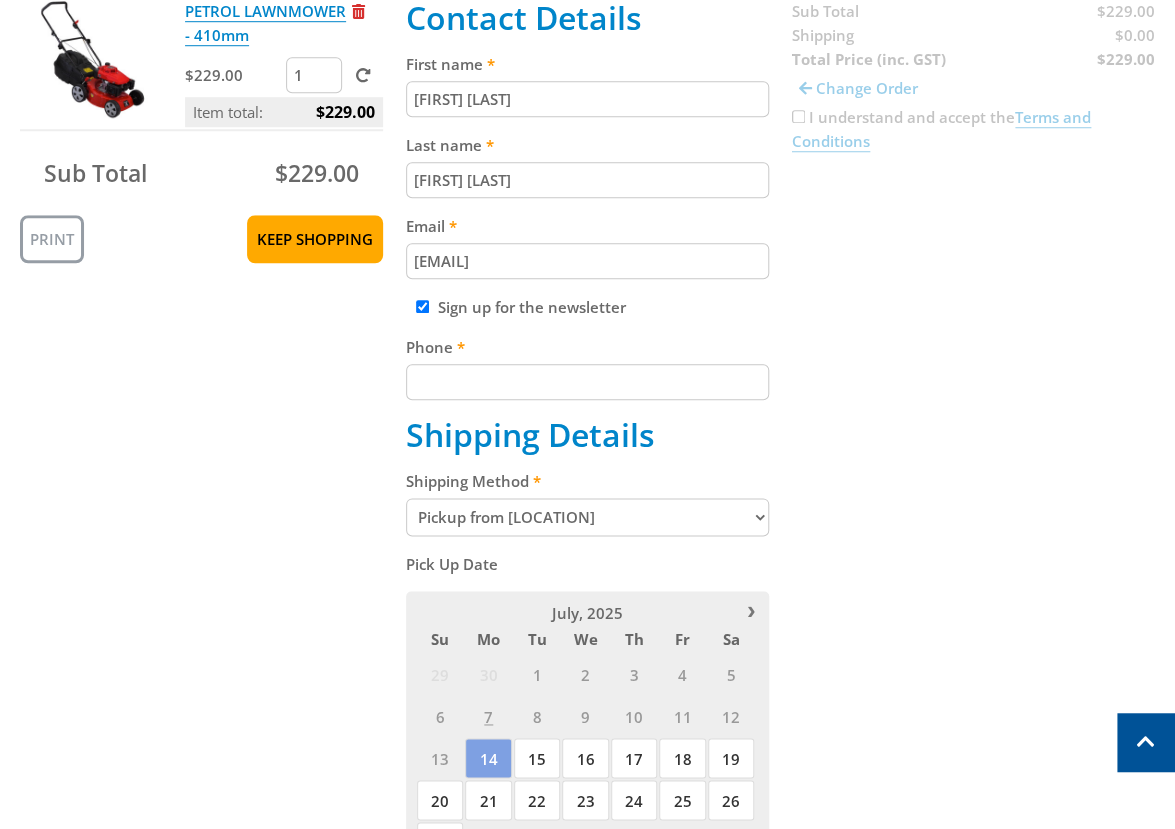 scroll, scrollTop: 503, scrollLeft: 0, axis: vertical 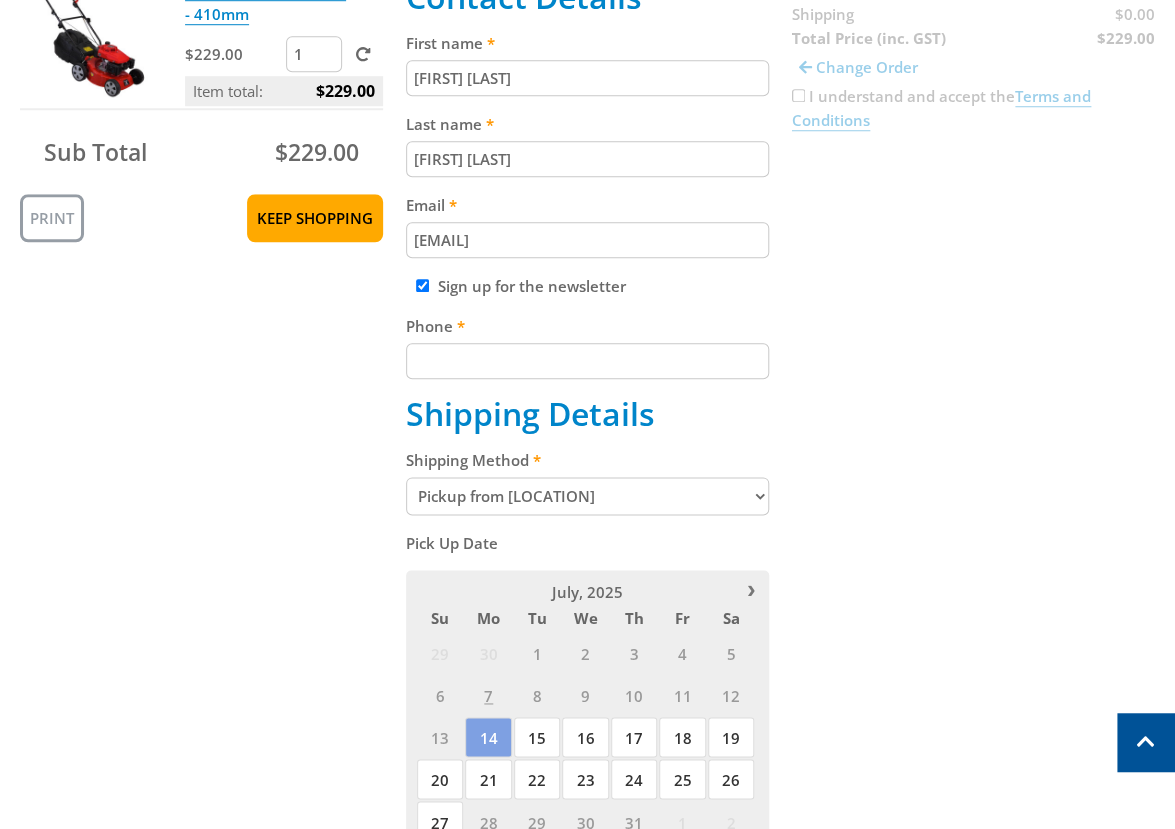 type on "[EMAIL]" 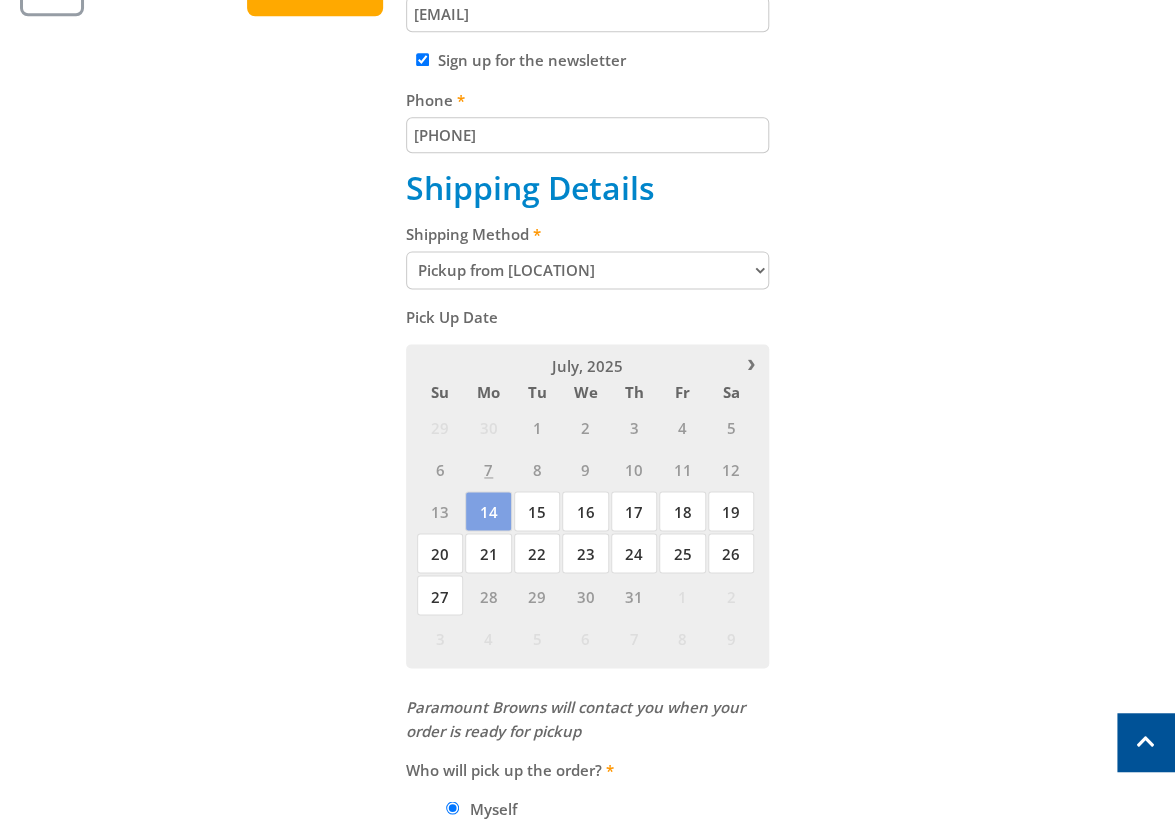 scroll, scrollTop: 730, scrollLeft: 0, axis: vertical 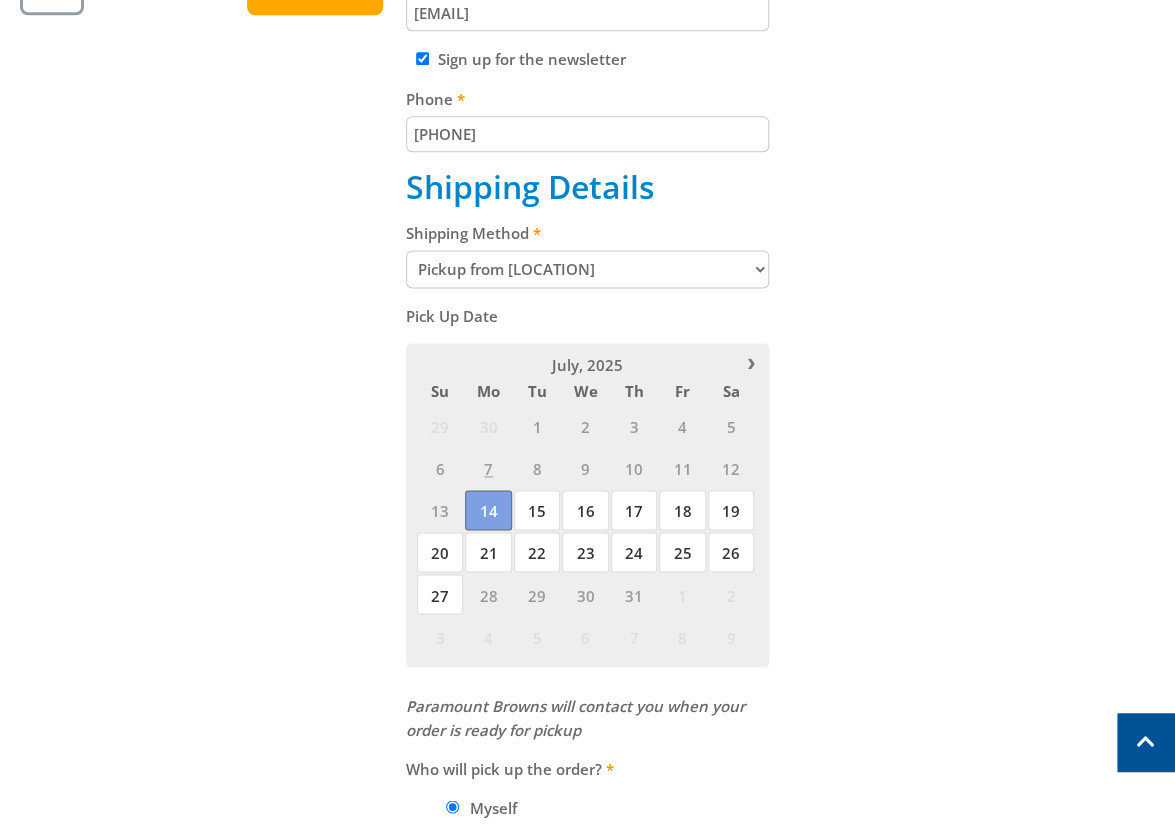 click on "14" at bounding box center [488, 510] 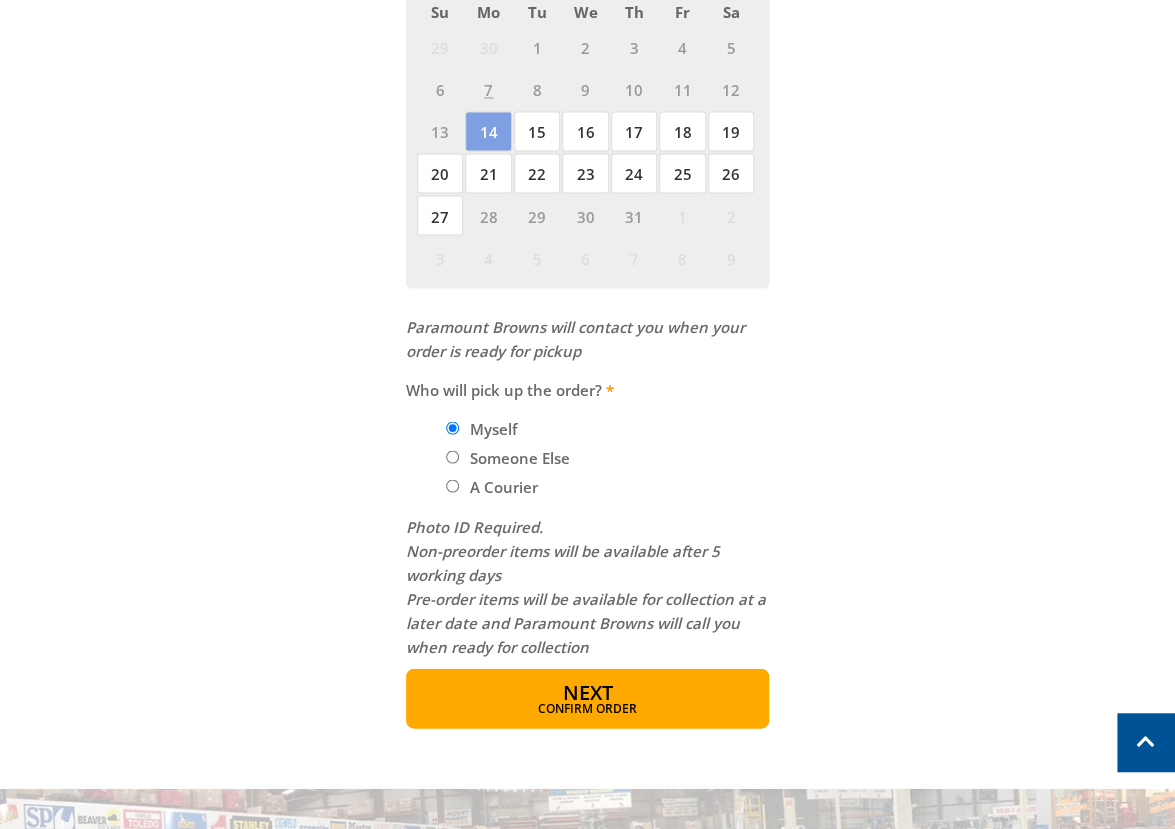 scroll, scrollTop: 1125, scrollLeft: 0, axis: vertical 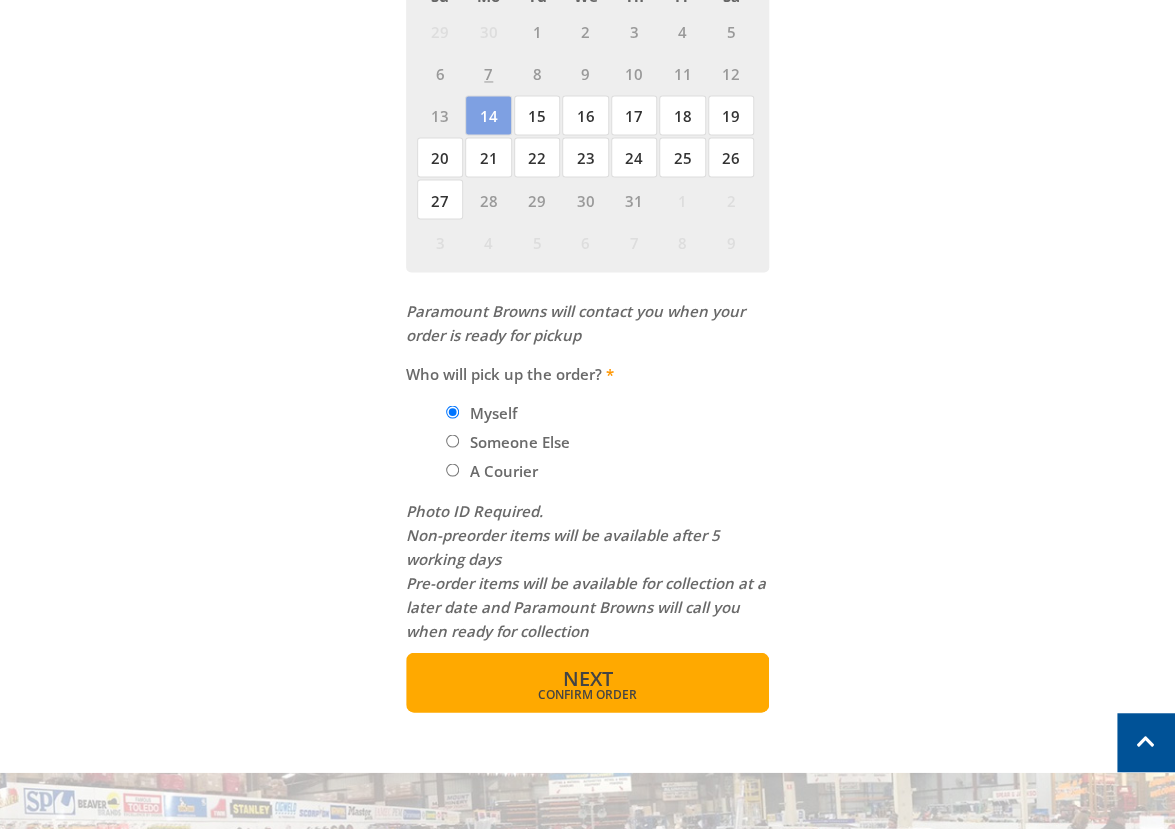 type on "[PHONE]" 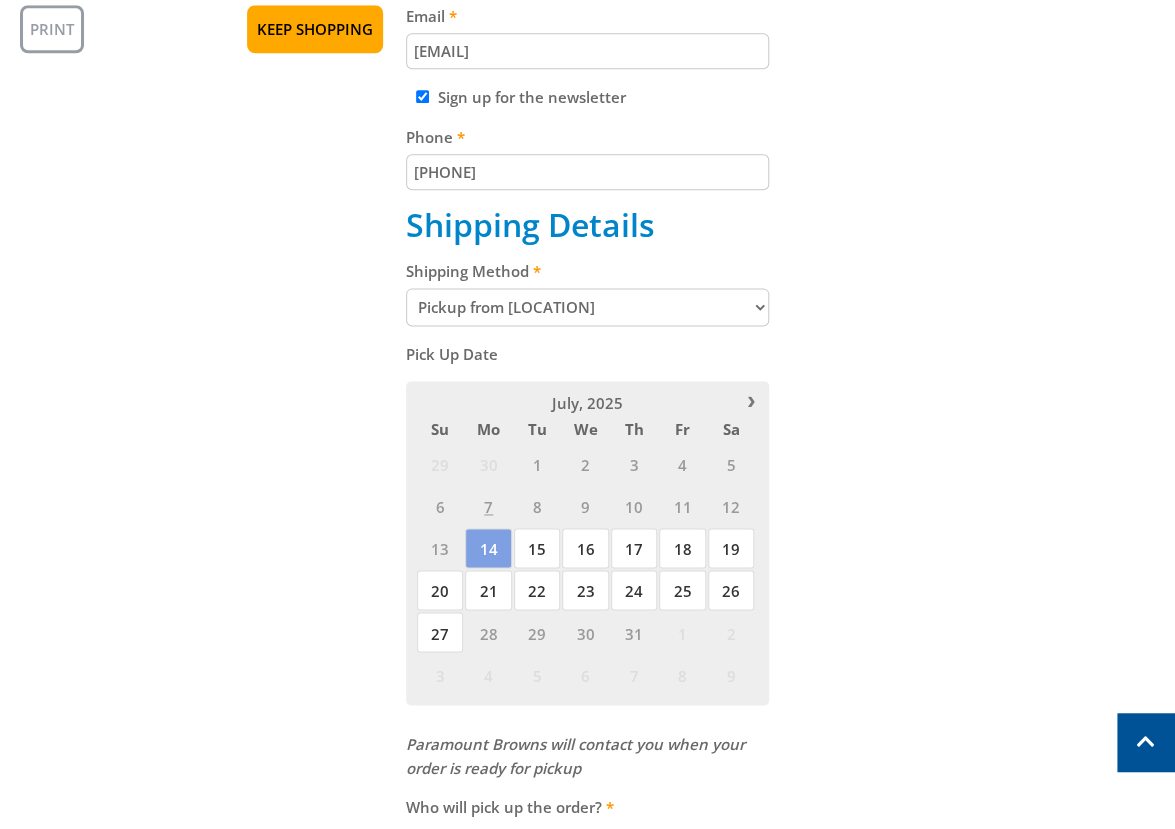 scroll, scrollTop: 694, scrollLeft: 0, axis: vertical 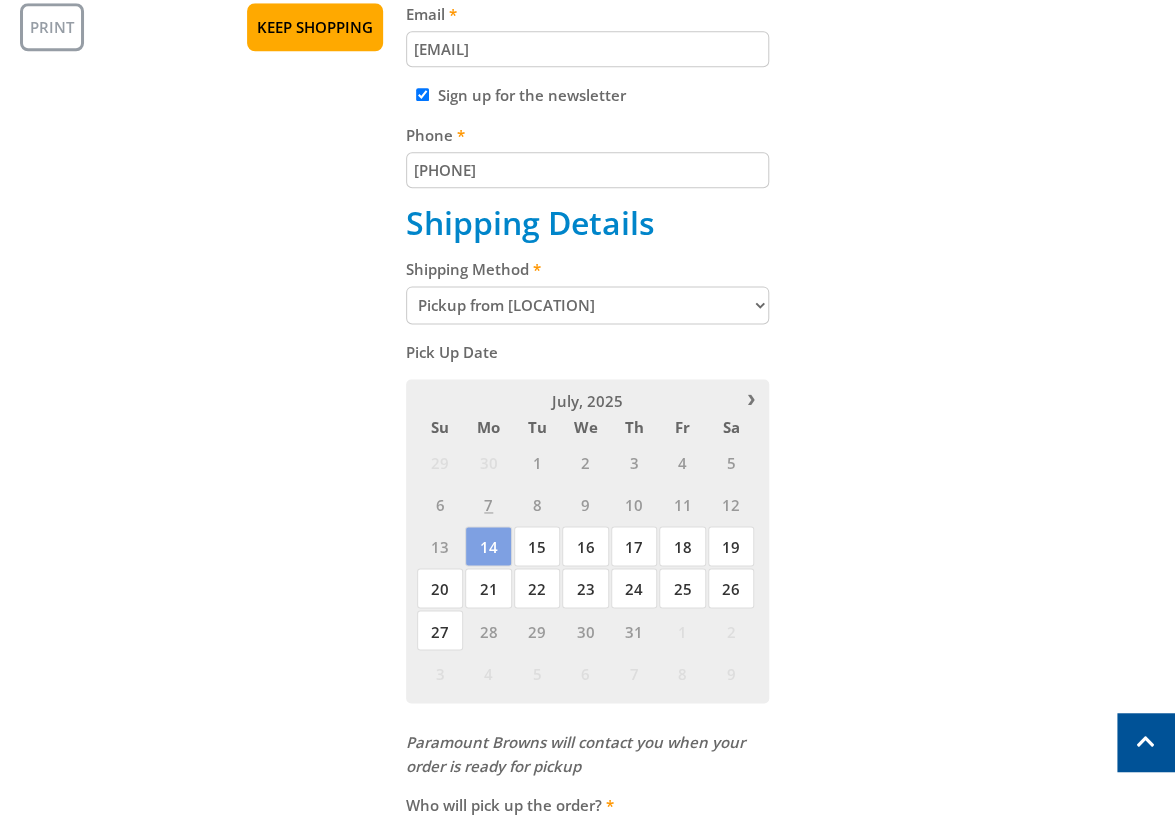 click on "Cart
PETROL LAWNMOWER - 410mm
$229.00
1
Item total:  $229.00
Sub Total
$229.00
Print
Keep Shopping
Delivery
Contact Details
First name
John Smith
Last name
John Smith
Email
johnsmith009@storebotmail.joonix.net
Sign up for the newsletter
Phone
+610293744000
Shipping Details
Shipping Method
Pickup from Mount Barker
Delivery
Preorder items
Your cart contains items that arent available yet
(Select an option)
Su" at bounding box center (587, 429) 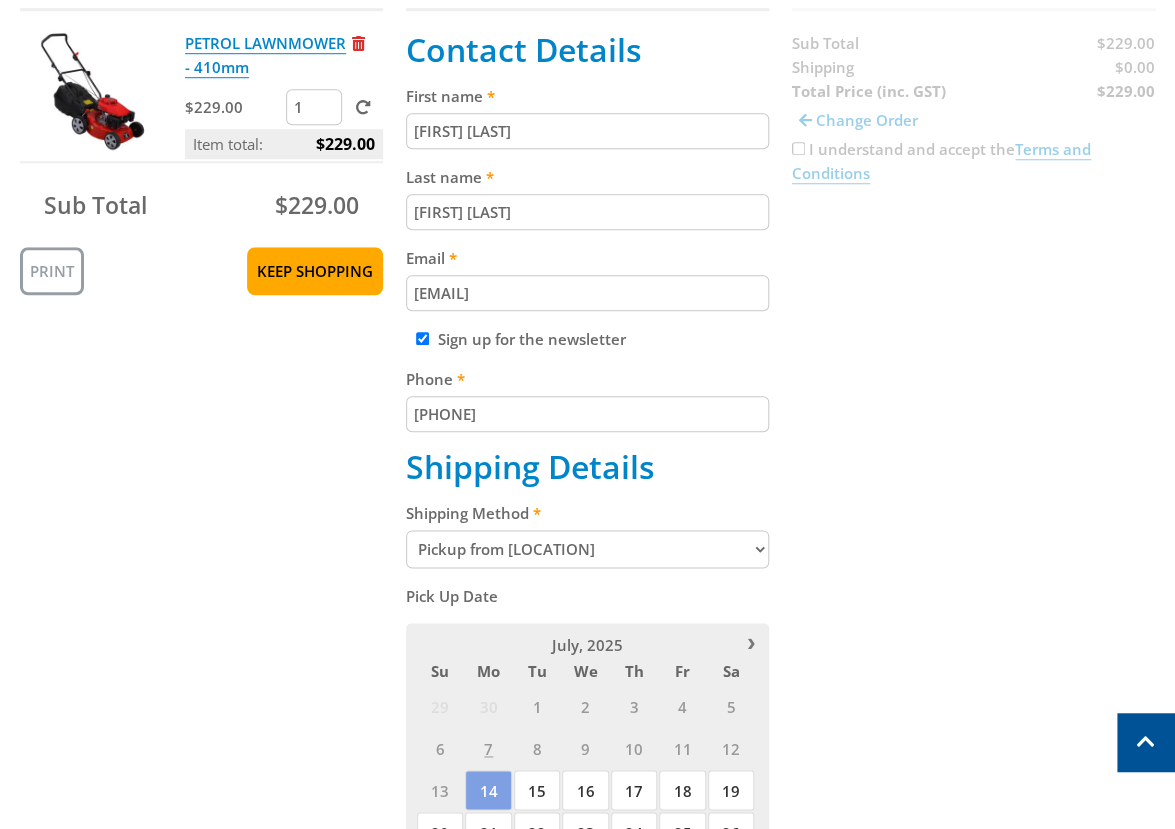 scroll, scrollTop: 455, scrollLeft: 0, axis: vertical 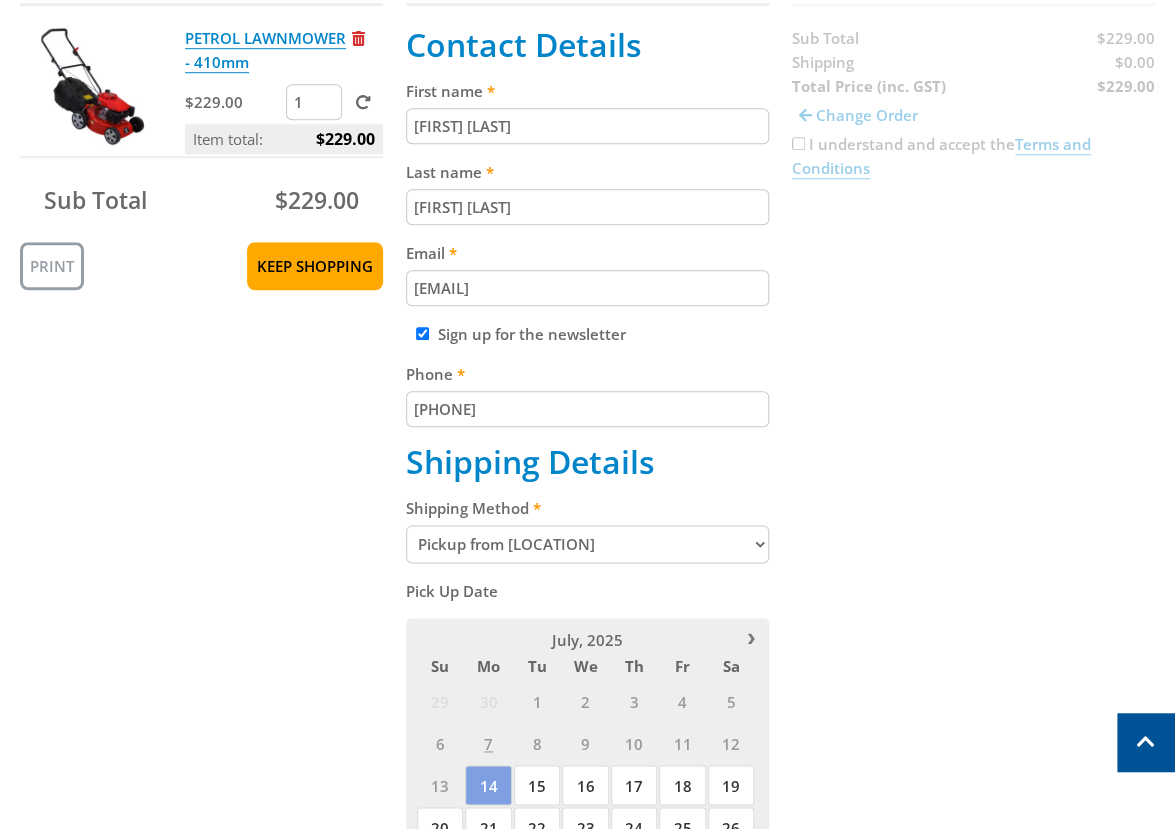 click on "Pickup from Mount Barker
Delivery" at bounding box center [587, 544] 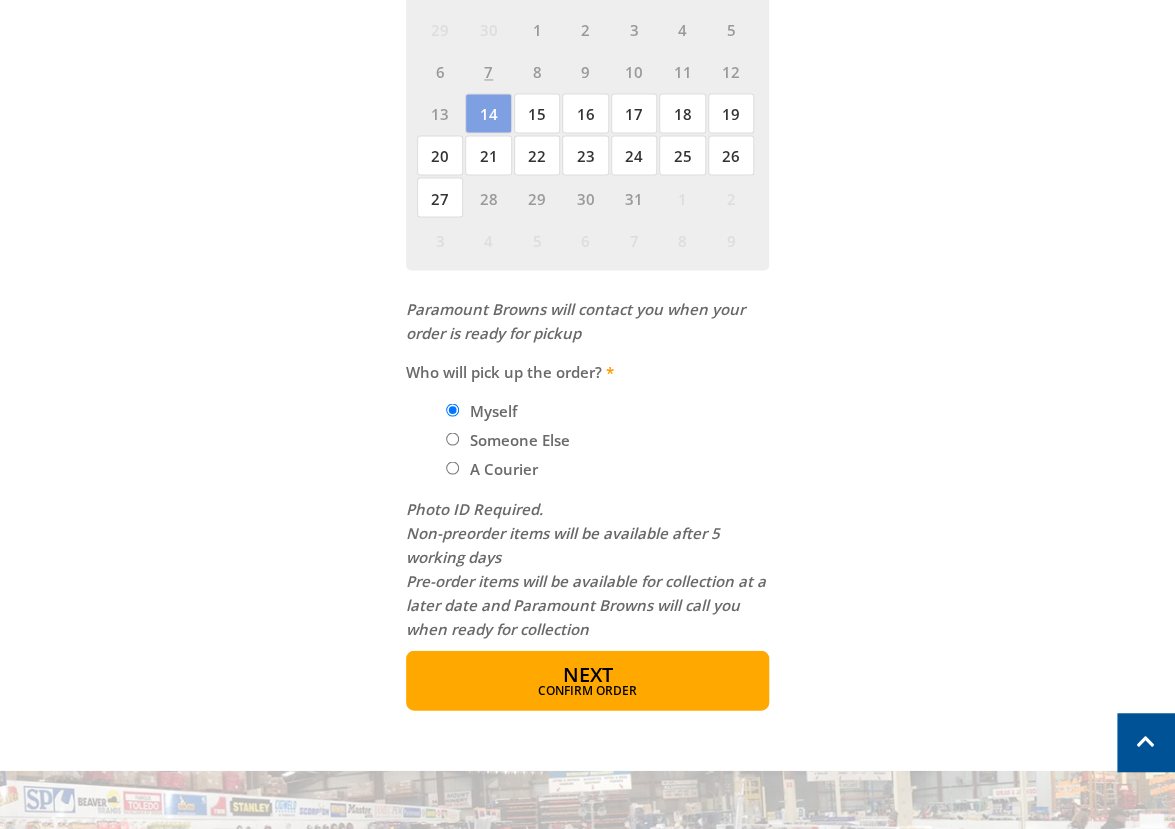 scroll, scrollTop: 1132, scrollLeft: 0, axis: vertical 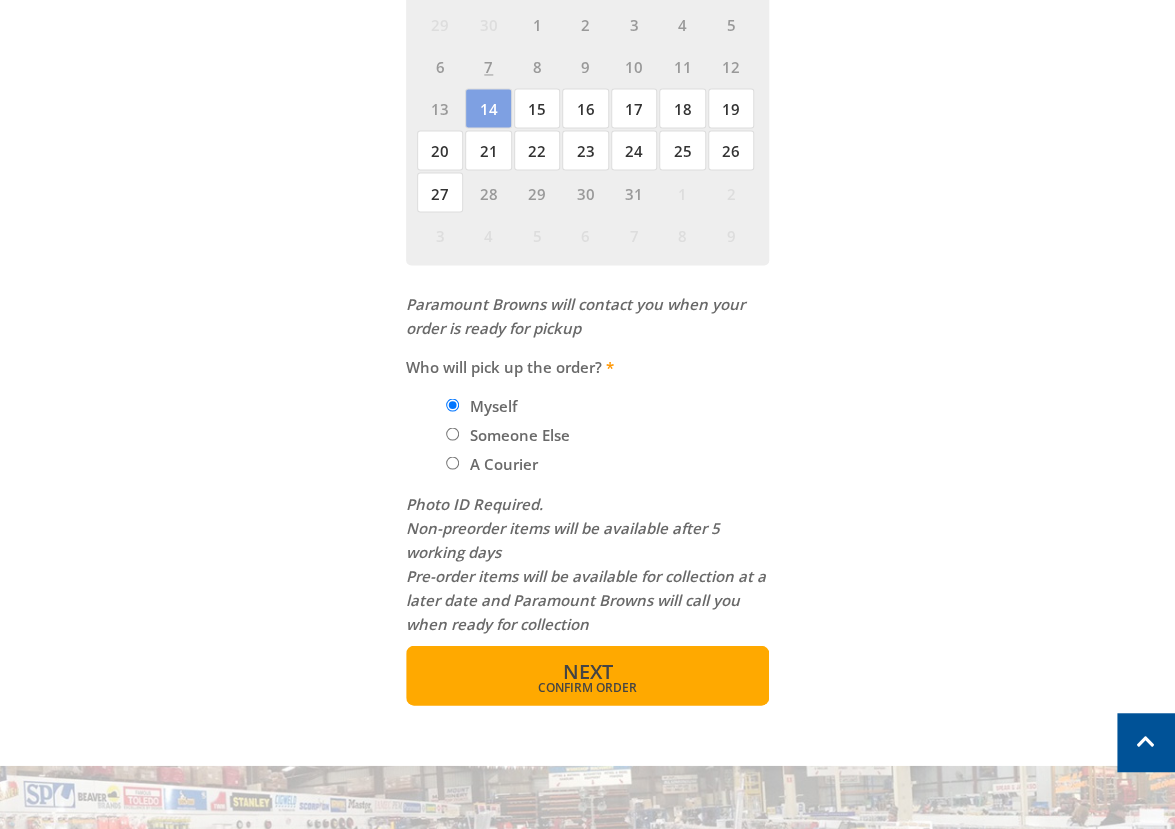click on "Next
Confirm order" at bounding box center [587, 675] 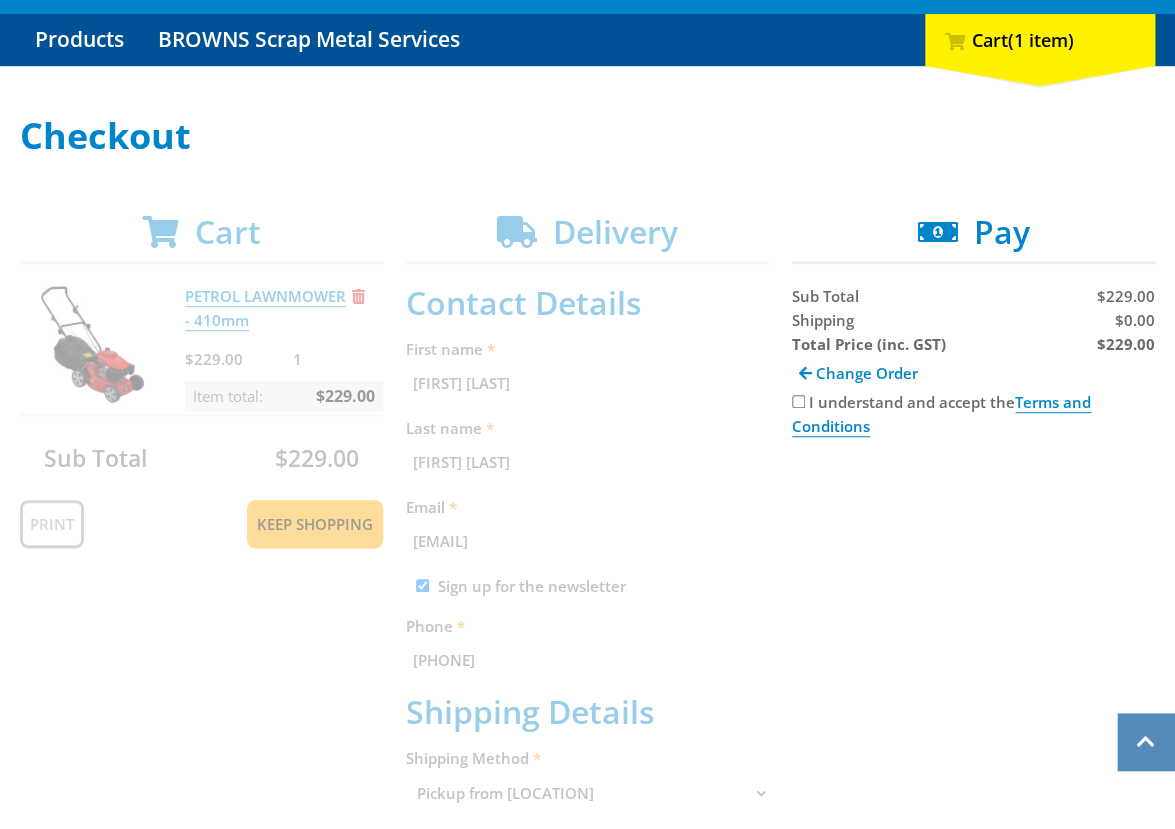 scroll, scrollTop: 192, scrollLeft: 0, axis: vertical 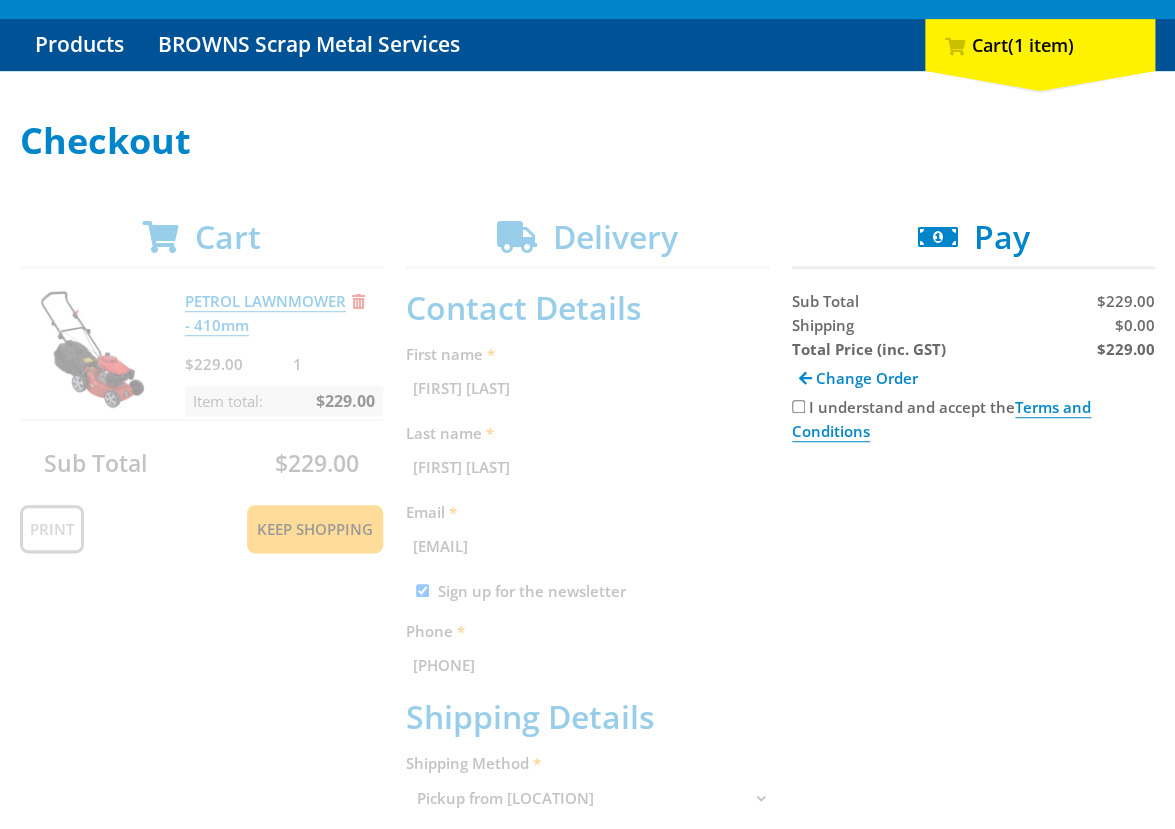 click on "I understand and accept the  Terms and Conditions" at bounding box center [798, 406] 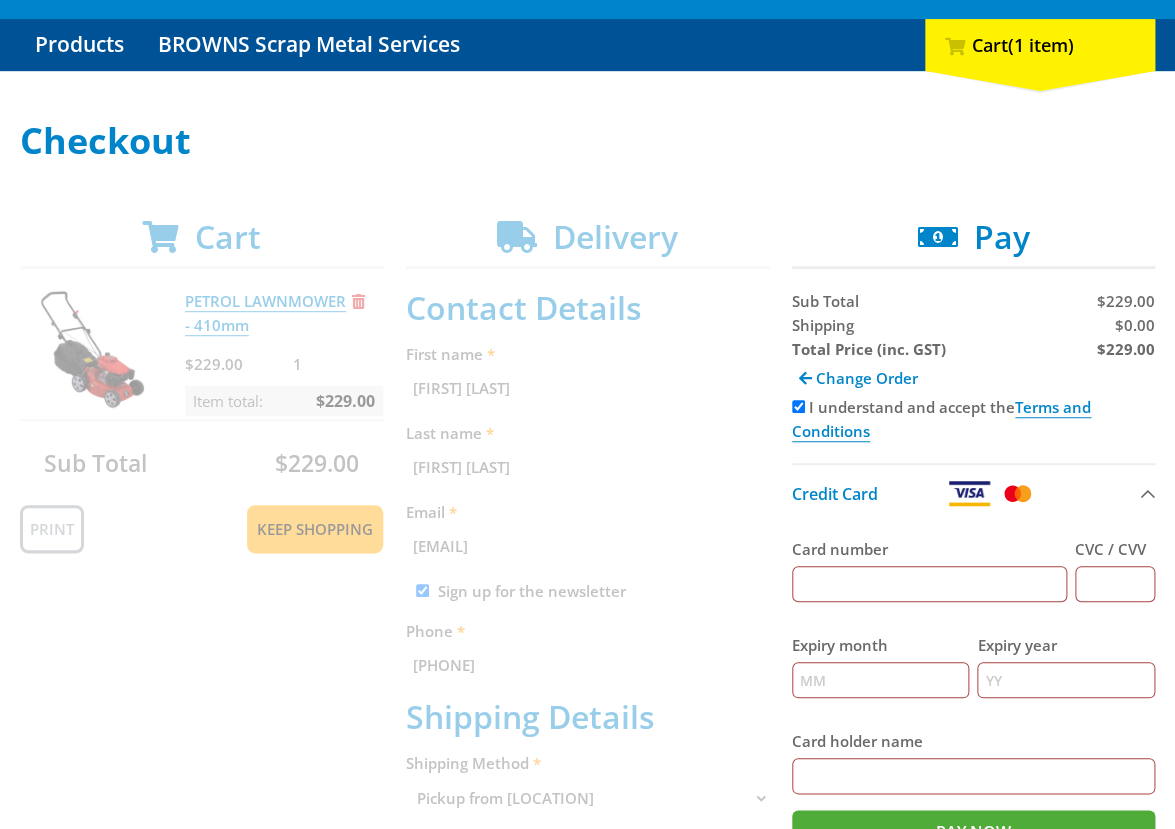 click on "Card number" at bounding box center [929, 584] 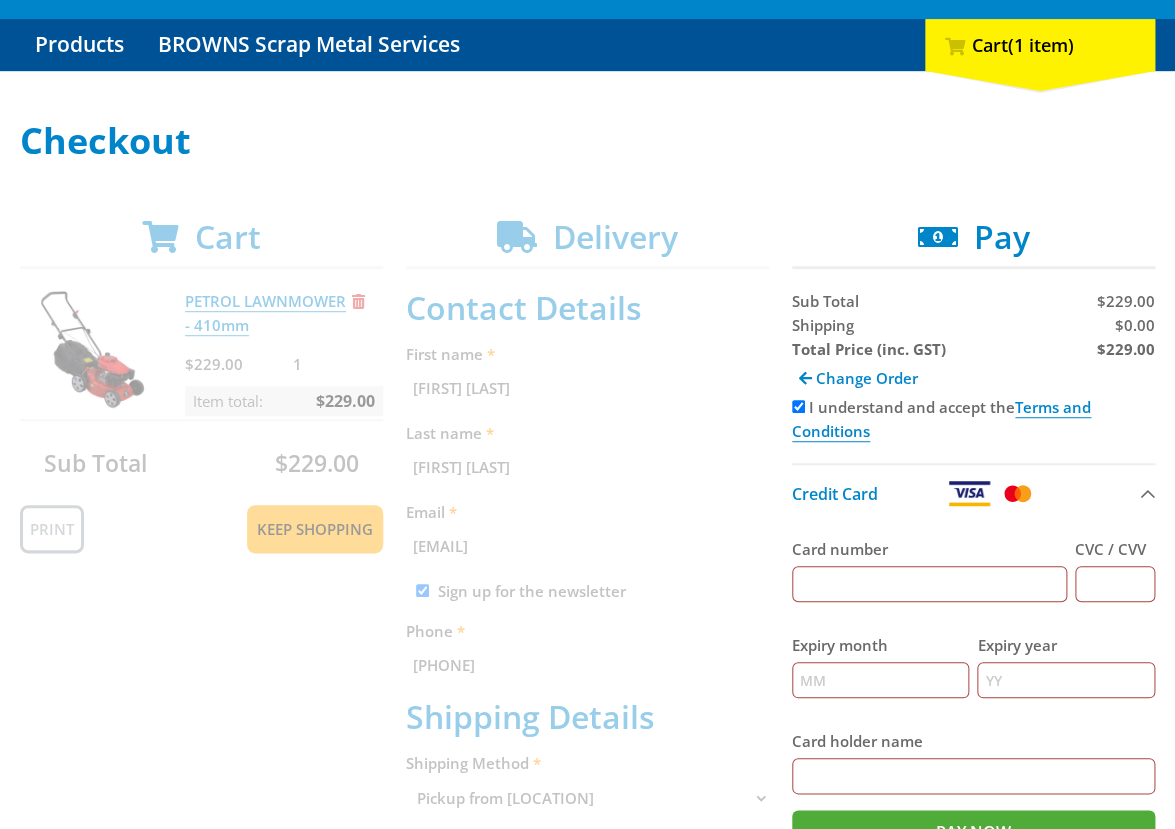 type on "5454545454545454" 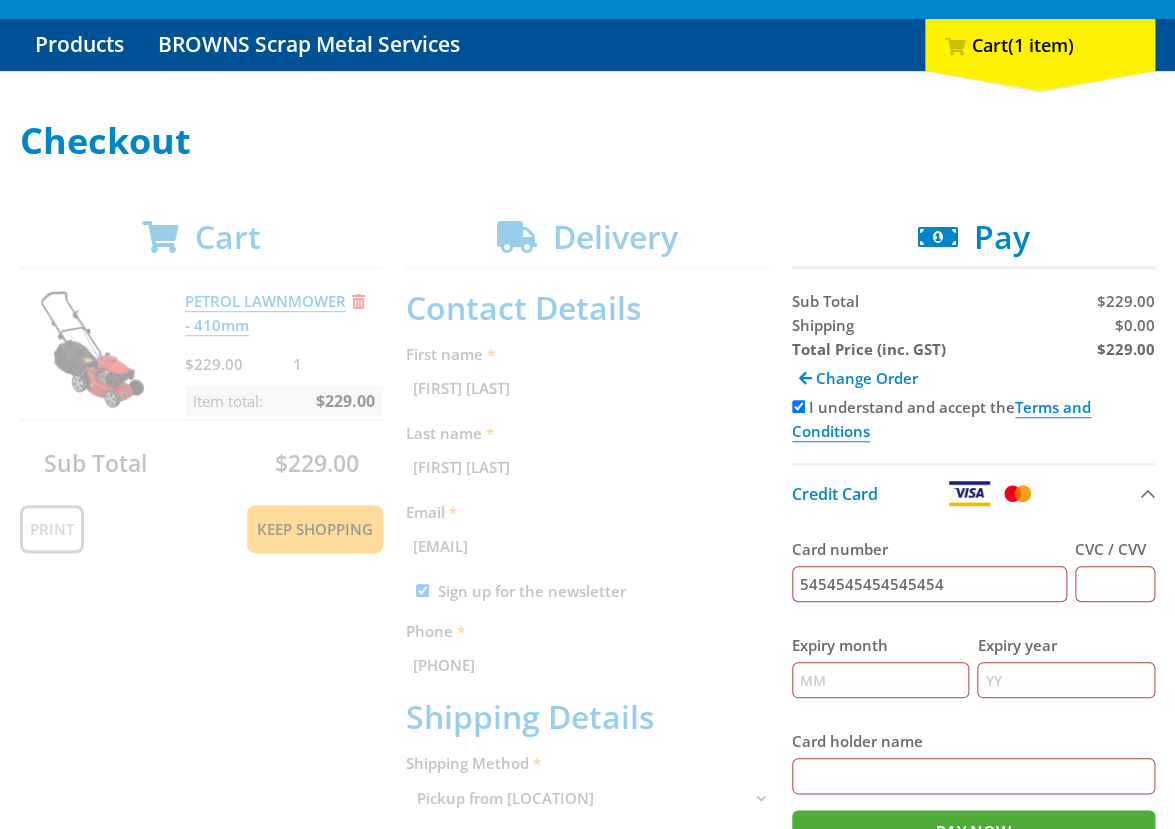 type on "123" 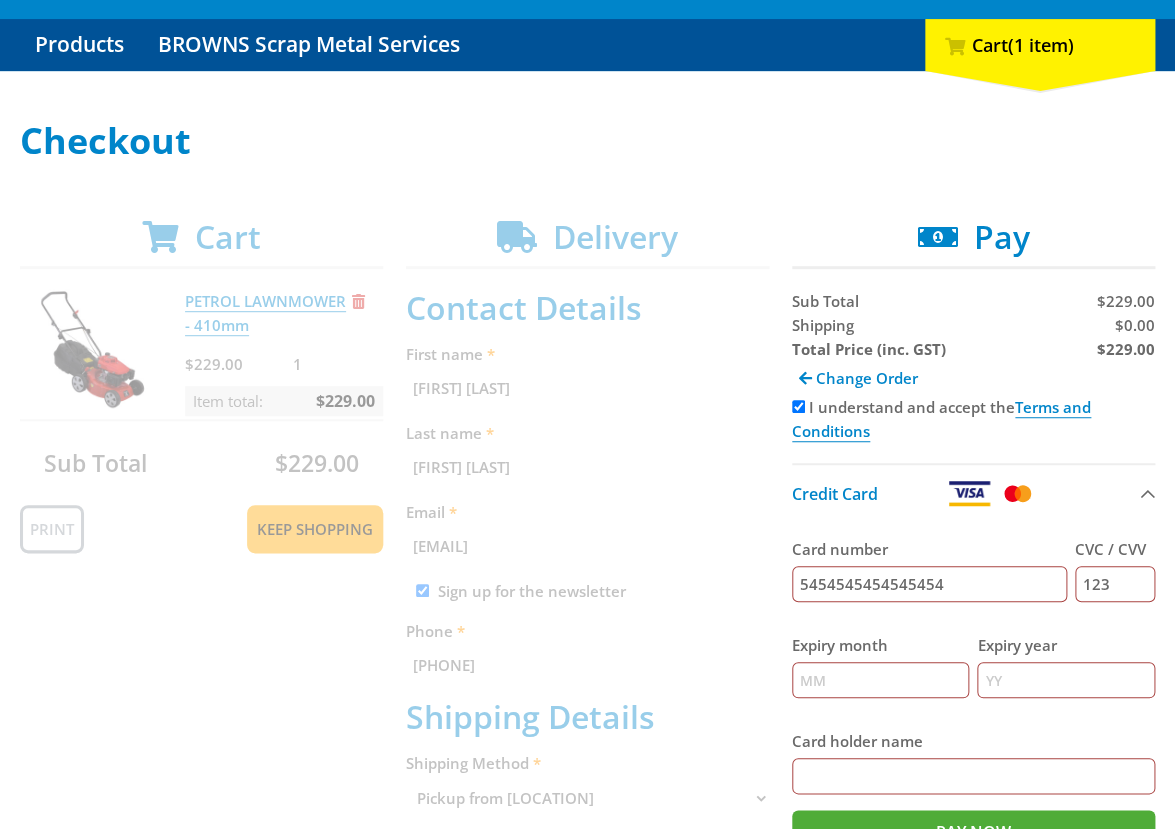type on "12" 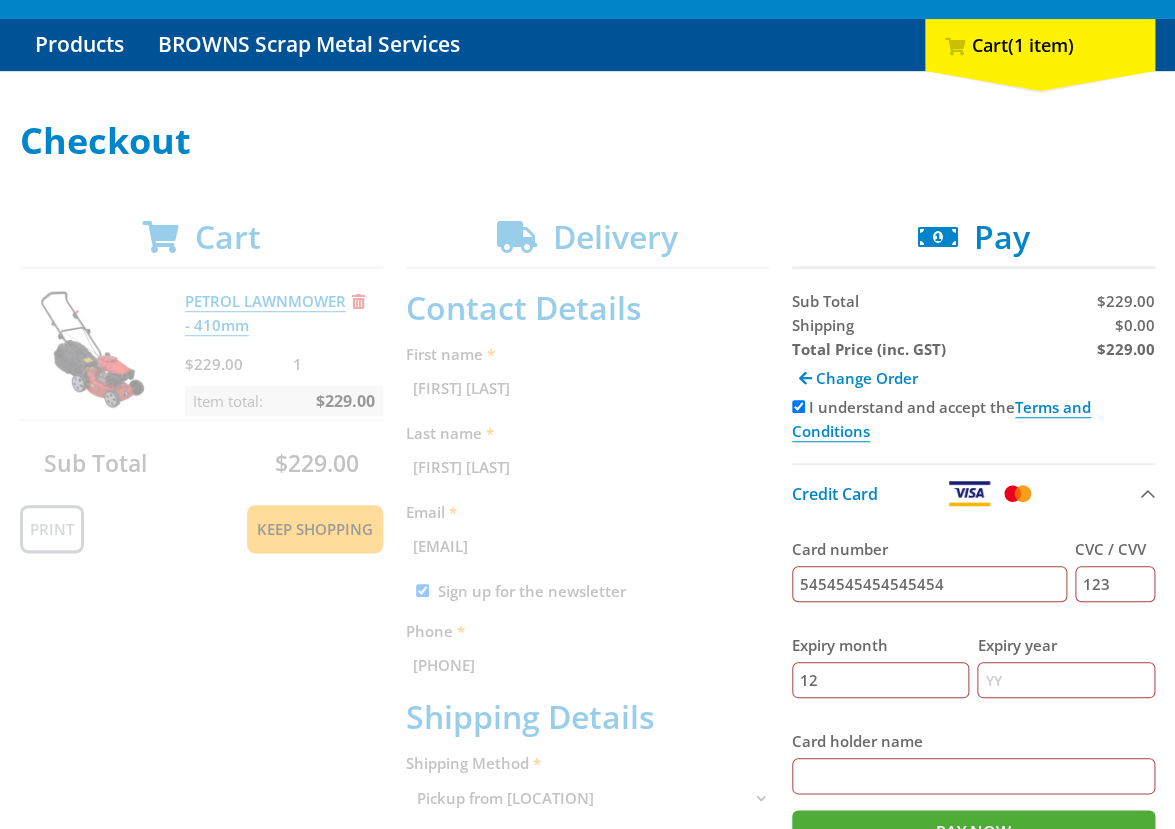 type on "2025" 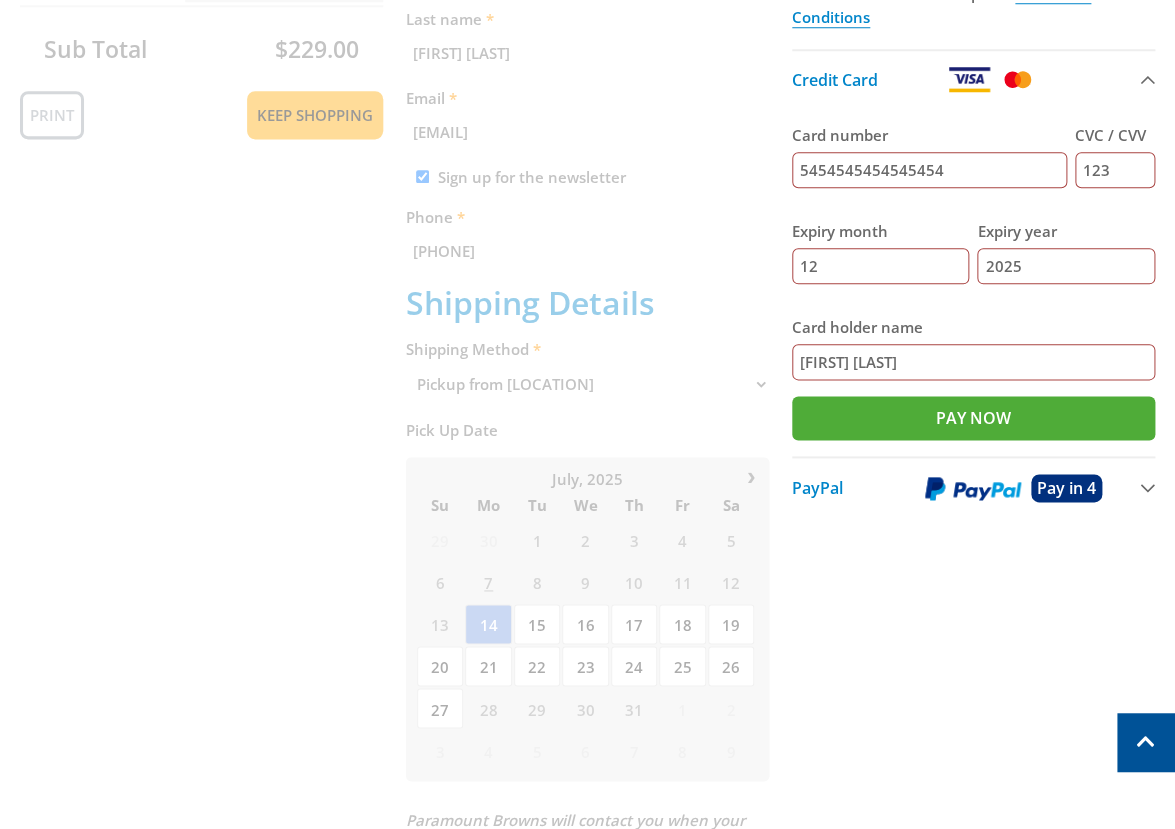 scroll, scrollTop: 603, scrollLeft: 0, axis: vertical 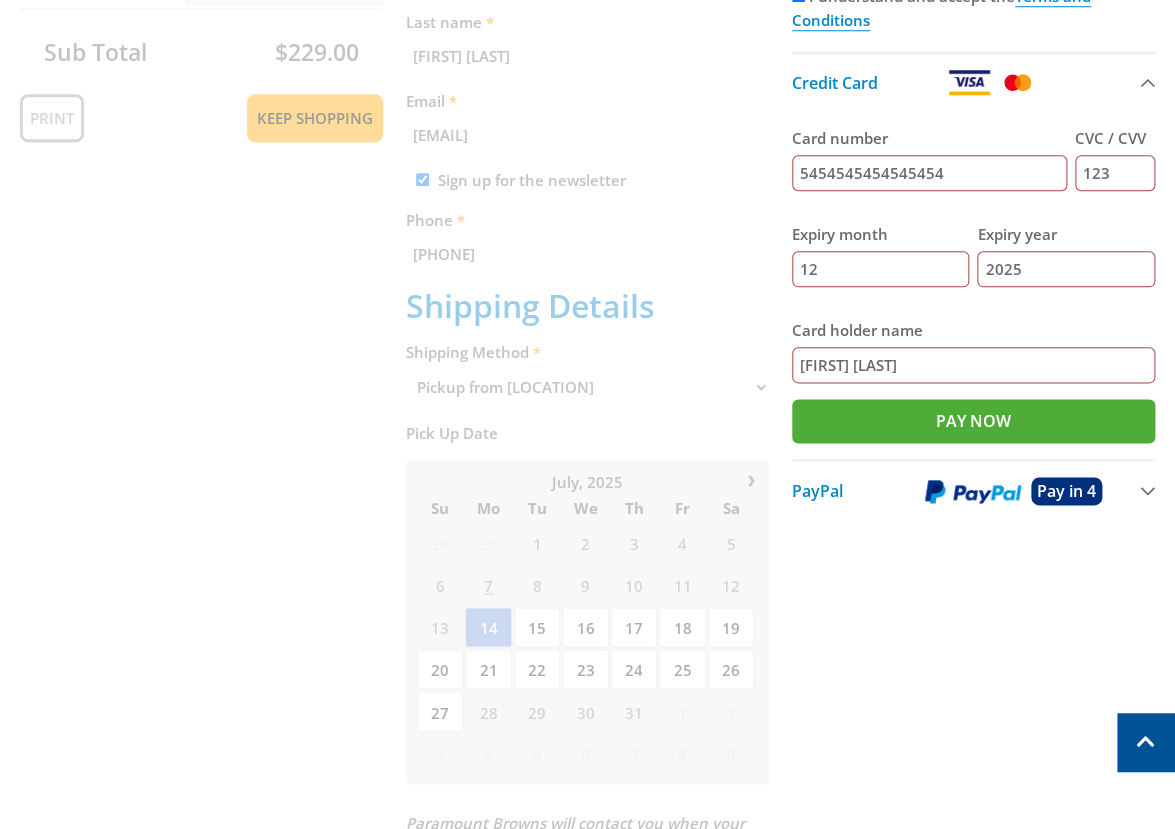 click on "Cart
PETROL LAWNMOWER - 410mm
$229.00
1
Item total:  $229.00
Sub Total
$229.00
Print
Keep Shopping
Delivery
Contact Details
First name
John Smith
Last name
John Smith
Email
johnsmith009@storebotmail.joonix.net
Sign up for the newsletter
Phone
+610293744000
Shipping Details
Shipping Method
Pickup from Mount Barker
Delivery
Preorder items
Your cart contains items that arent available yet
(Select an option)
Su" at bounding box center (587, 515) 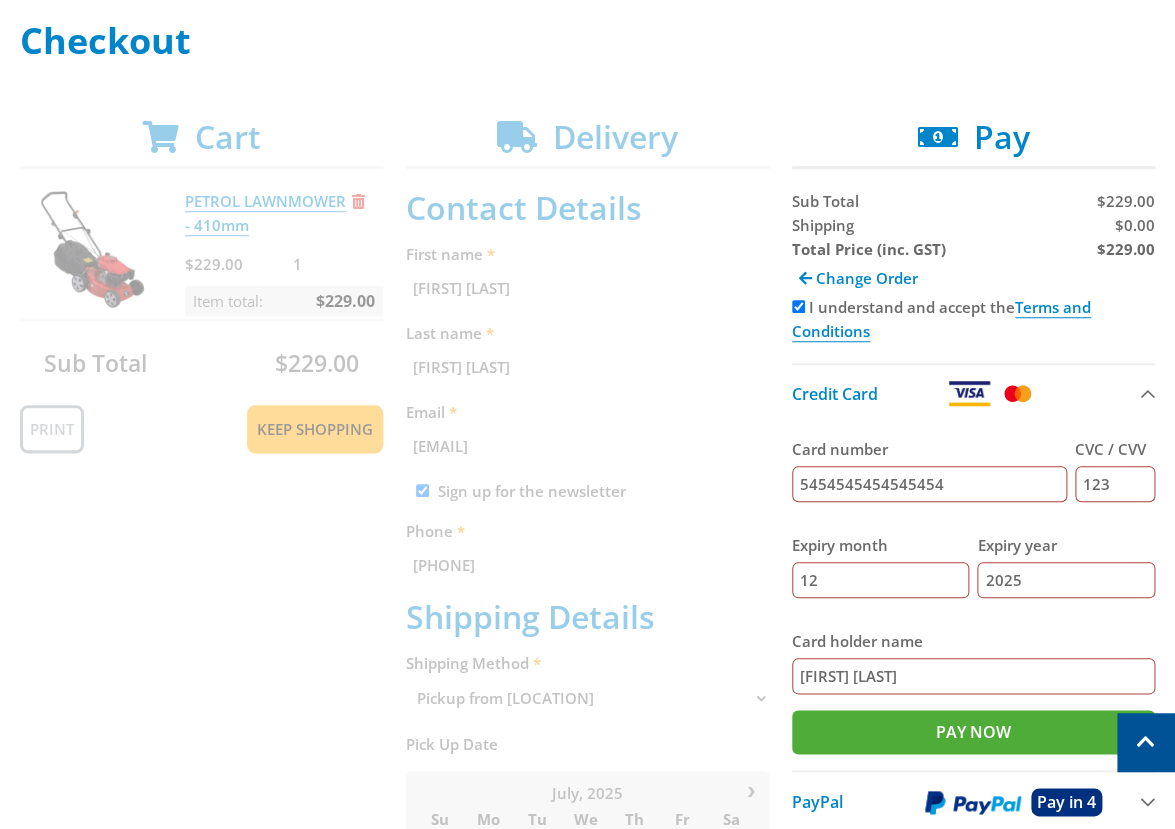 scroll, scrollTop: 271, scrollLeft: 0, axis: vertical 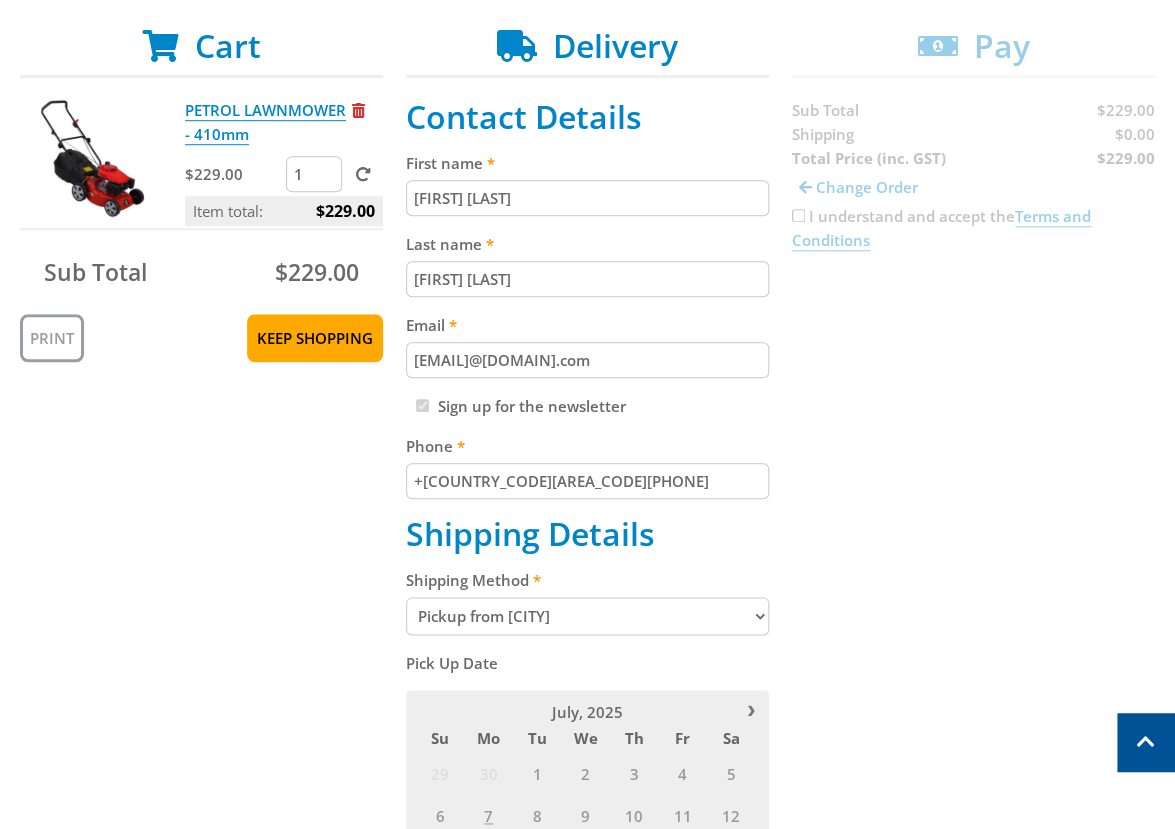 click on "Pickup from [LOCATION]
Delivery" at bounding box center (587, 616) 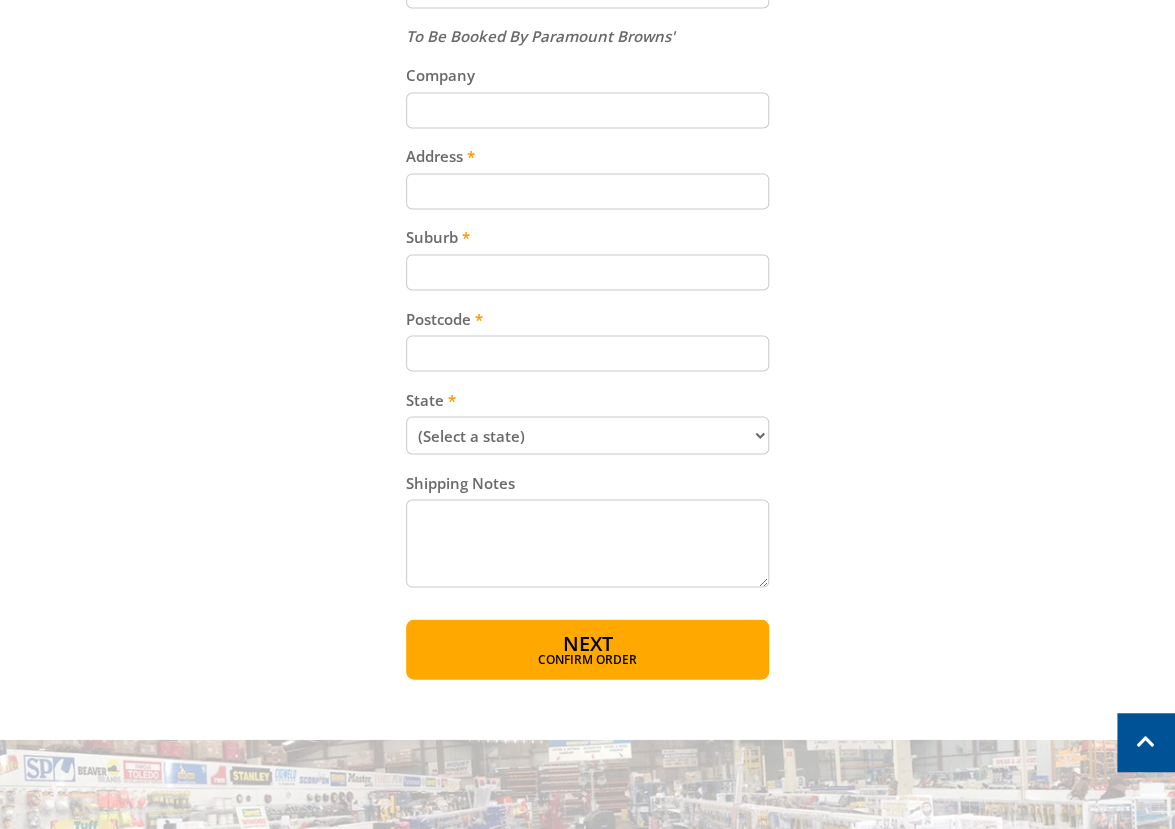 scroll, scrollTop: 1036, scrollLeft: 0, axis: vertical 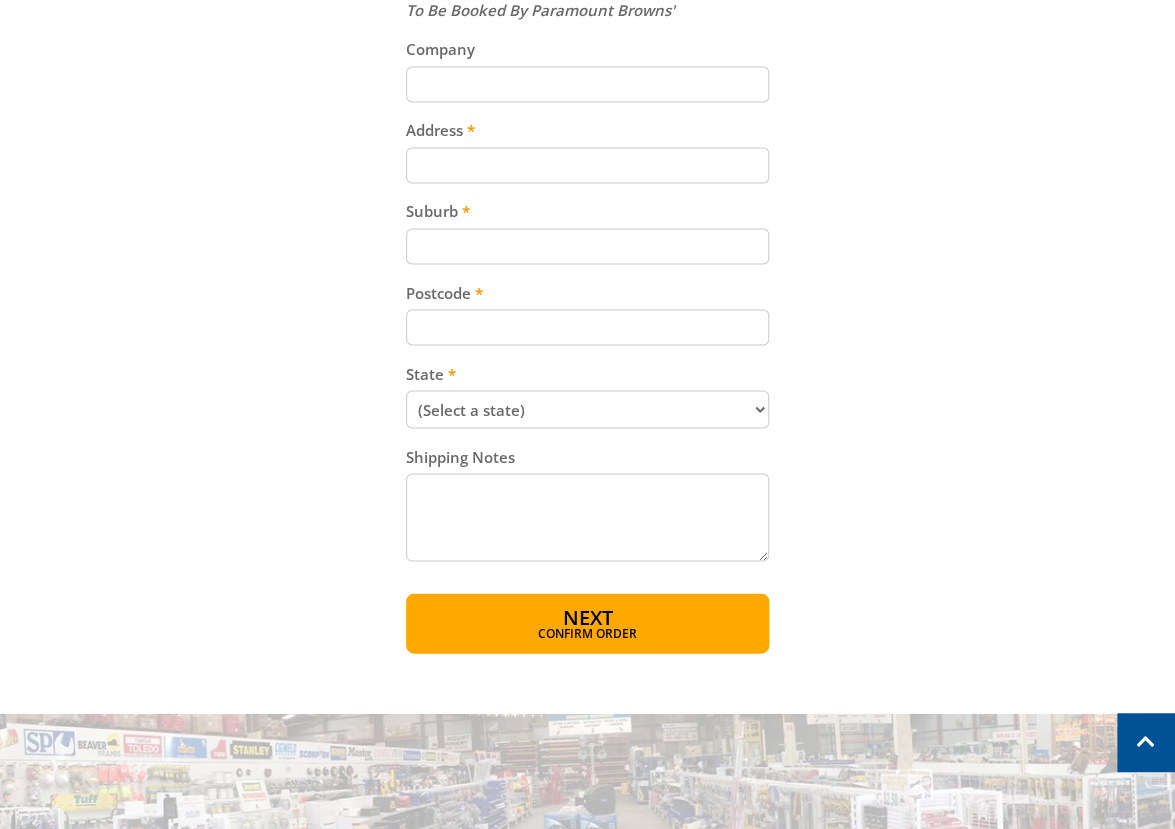 click on "Address" at bounding box center (587, 165) 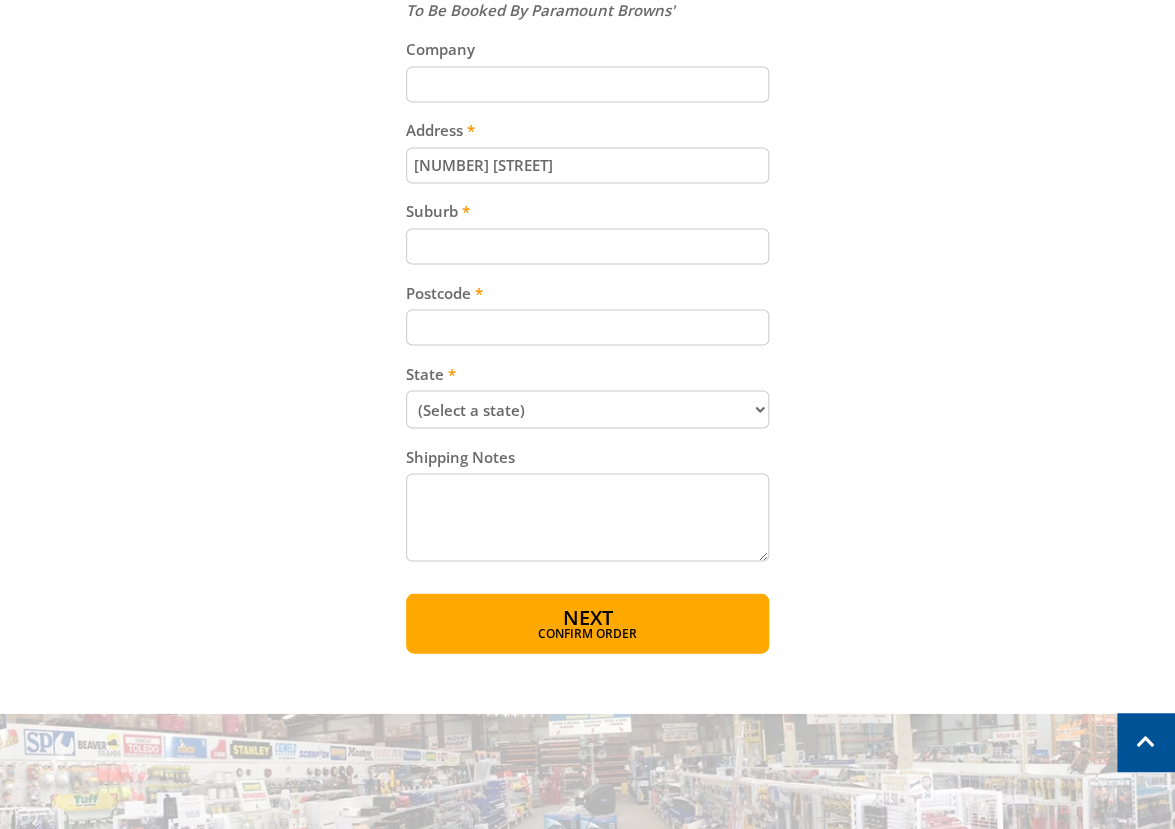 type on "15 Follett Close" 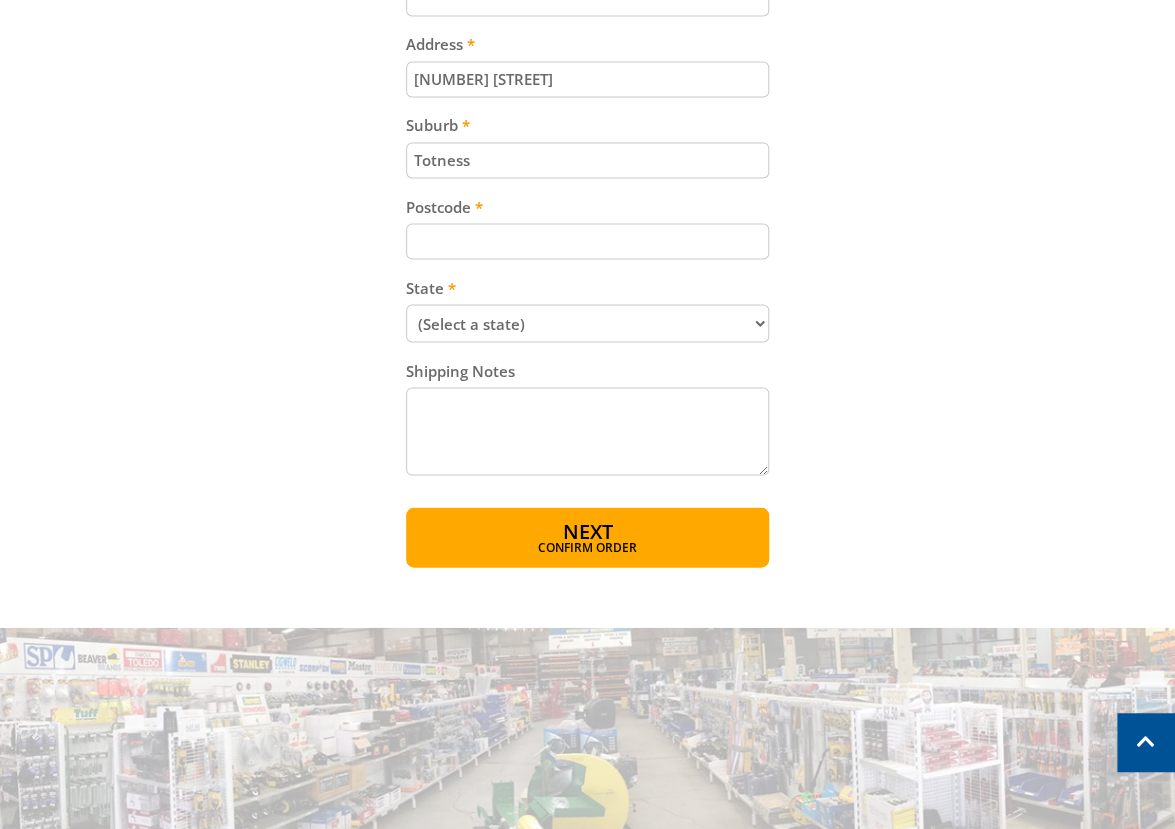 scroll, scrollTop: 1126, scrollLeft: 0, axis: vertical 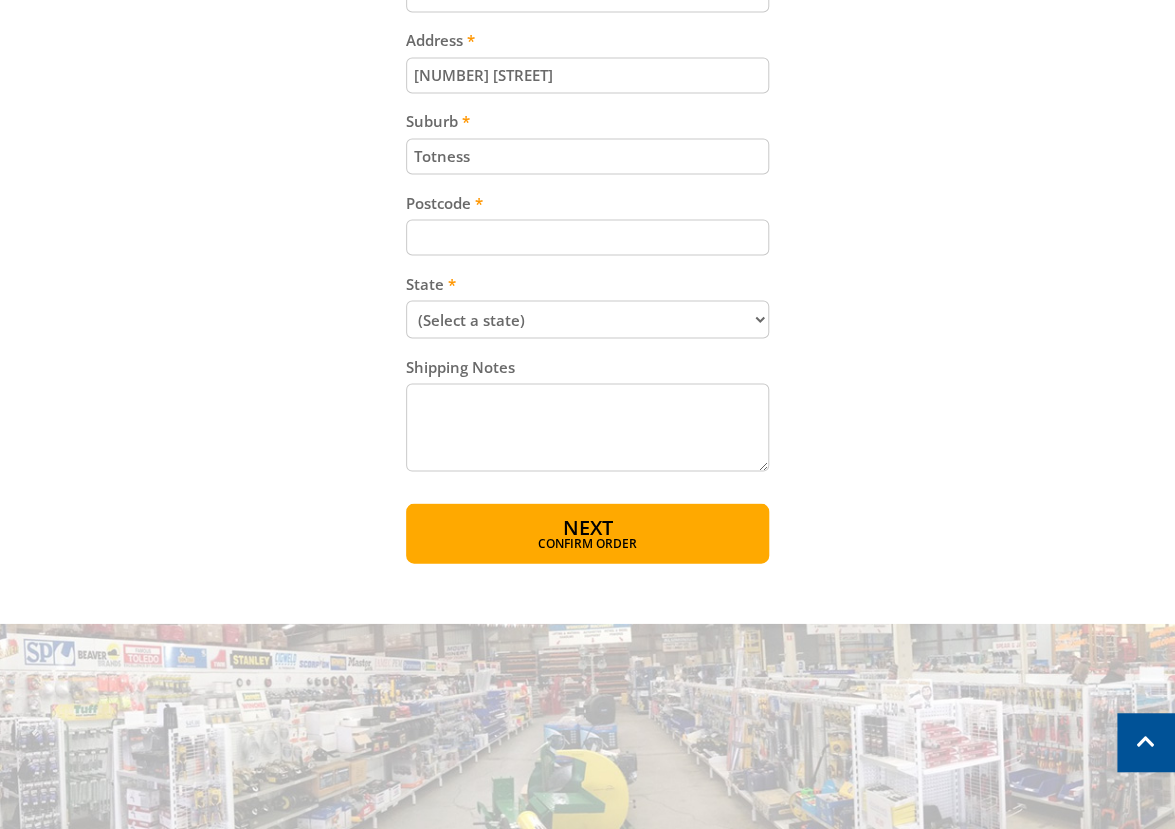 type on "Totness" 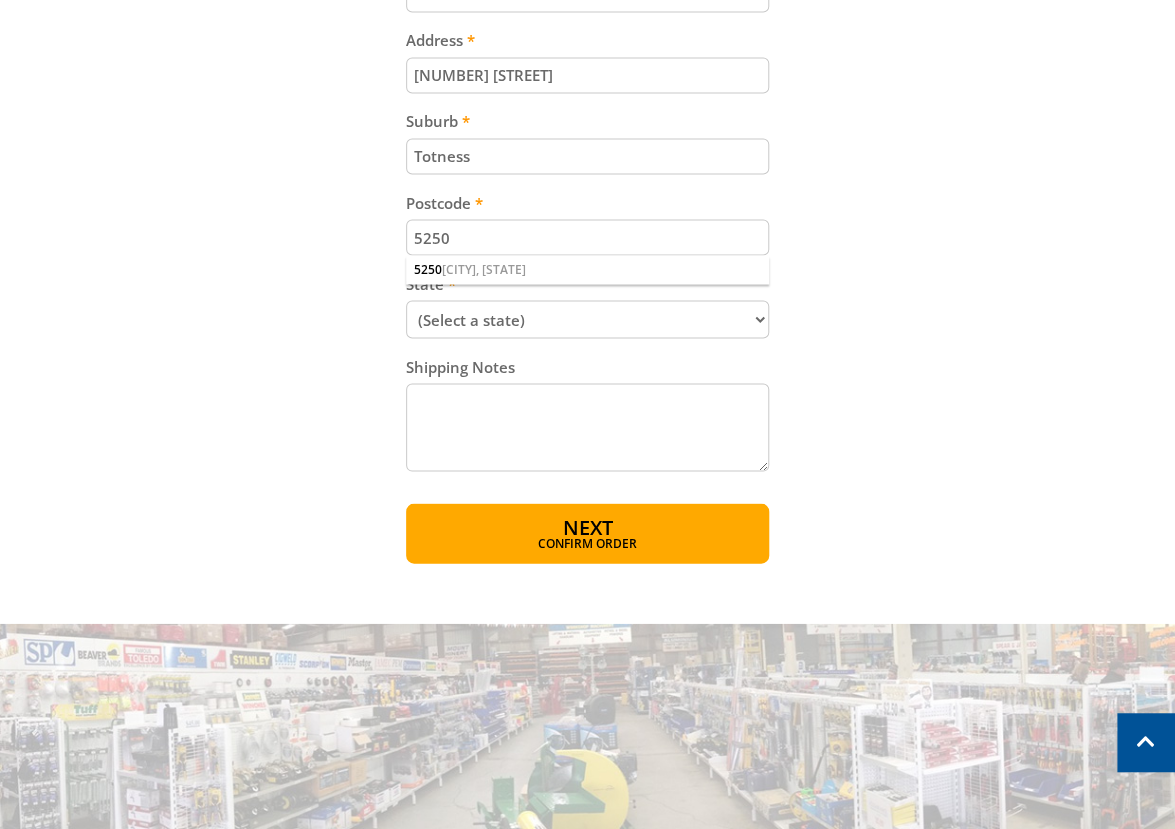 type on "5250" 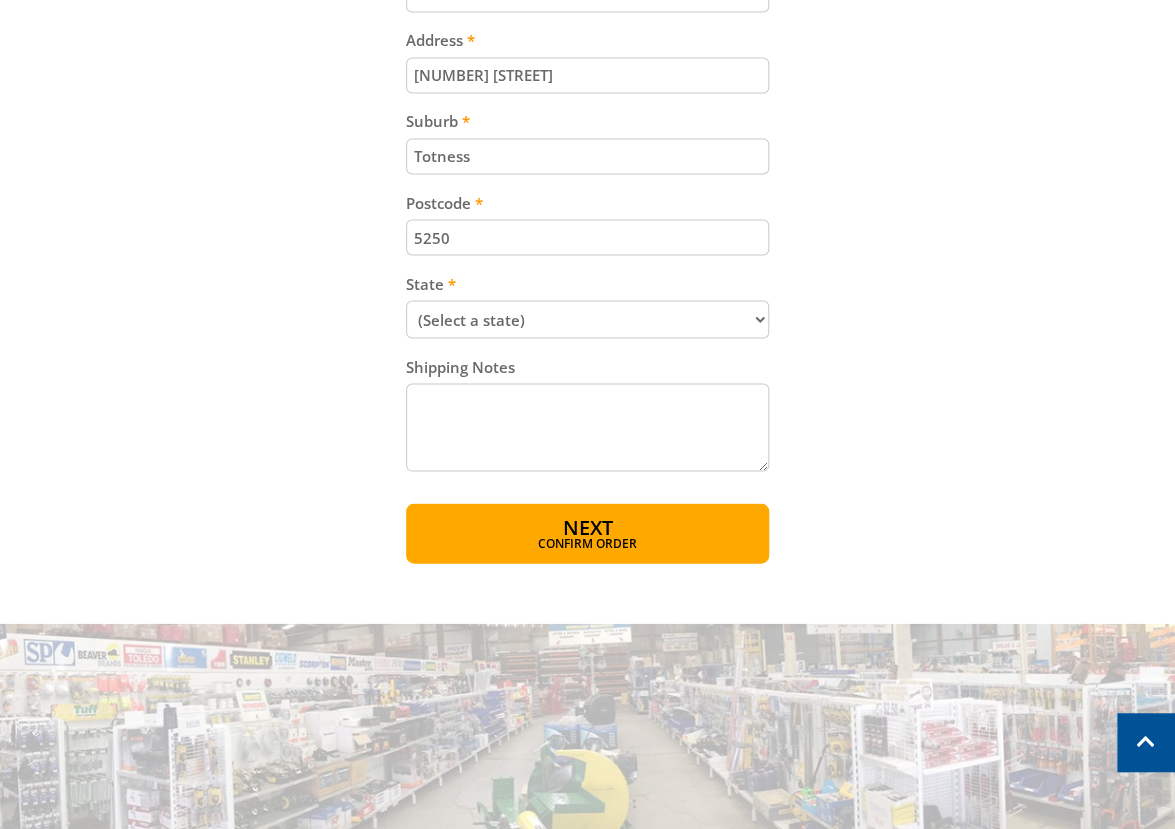 click on "(Select a state)
South Australia
Victoria
New South Wales
Queensland
Western Australia
Tasmania
Australian Capital Territory
Northern Territory
Other" at bounding box center (587, 319) 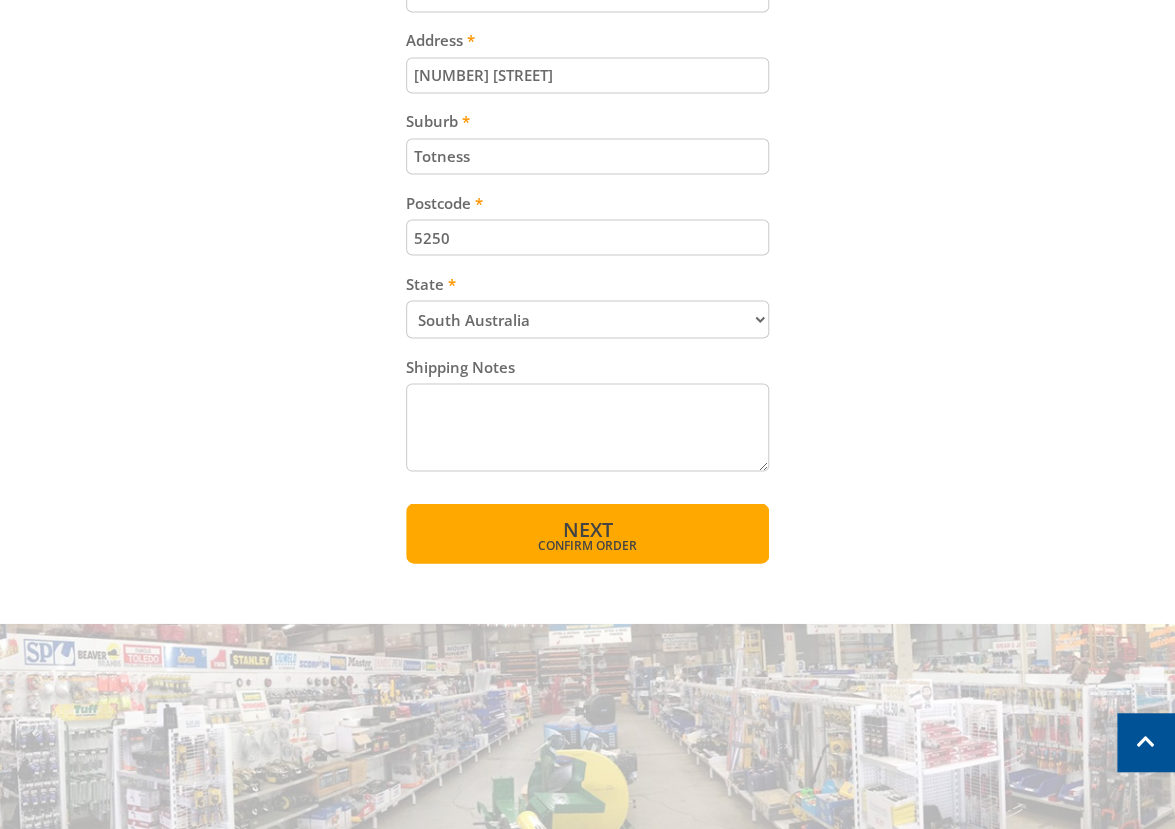 click on "Next" at bounding box center [587, 528] 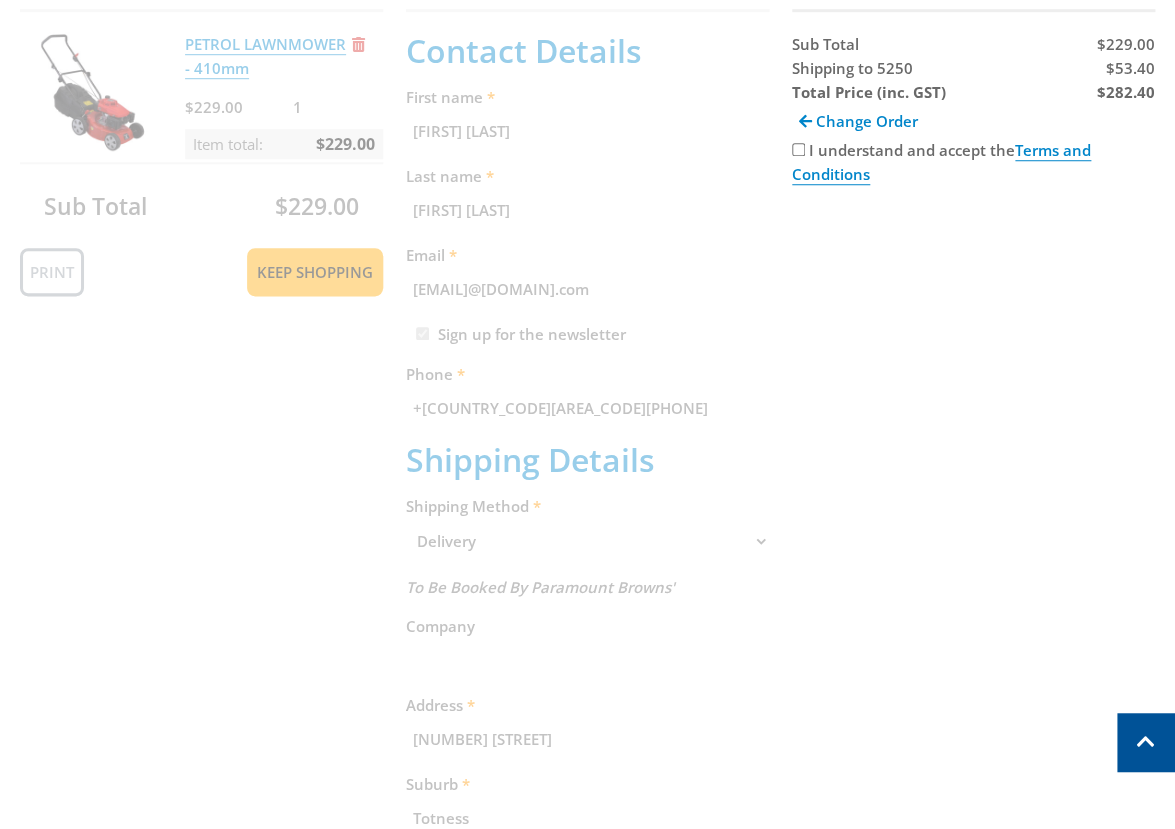 scroll, scrollTop: 410, scrollLeft: 0, axis: vertical 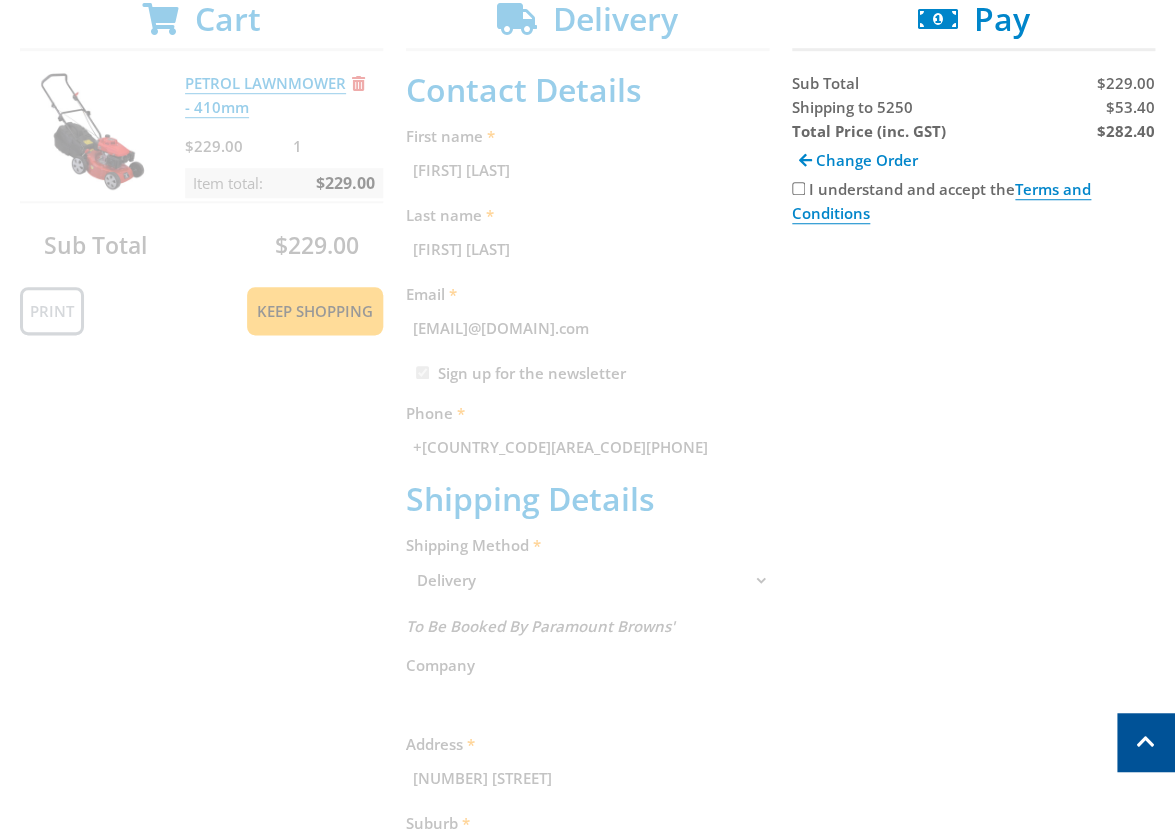 click on "I understand and accept the  Terms and Conditions" at bounding box center (798, 188) 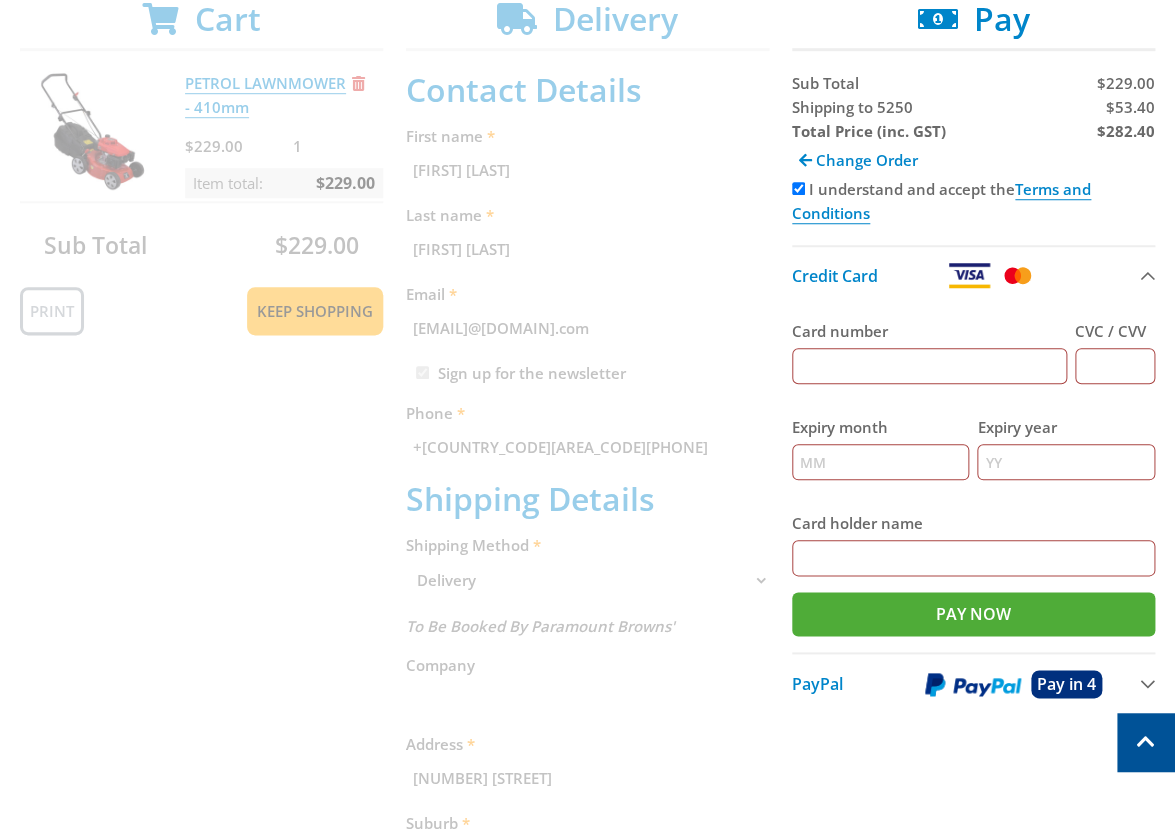 click on "$53.40" at bounding box center [1126, 83] 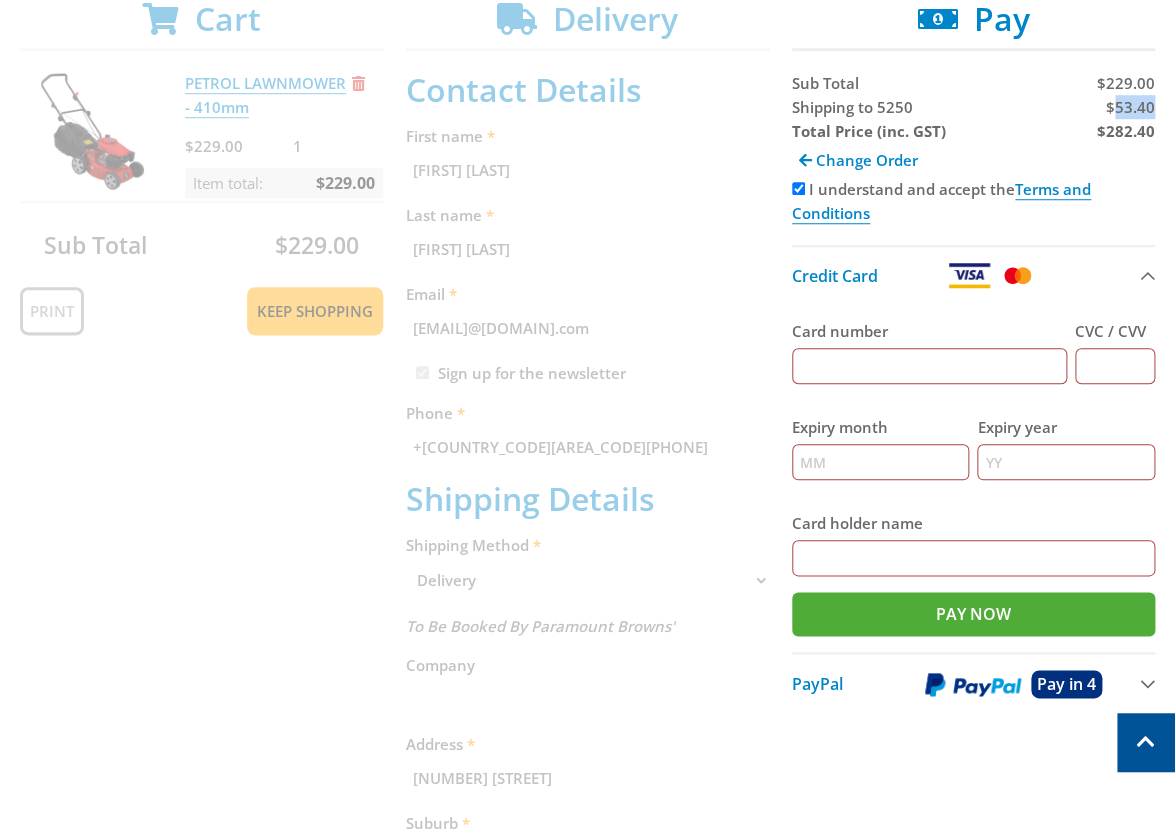 copy on "53.40" 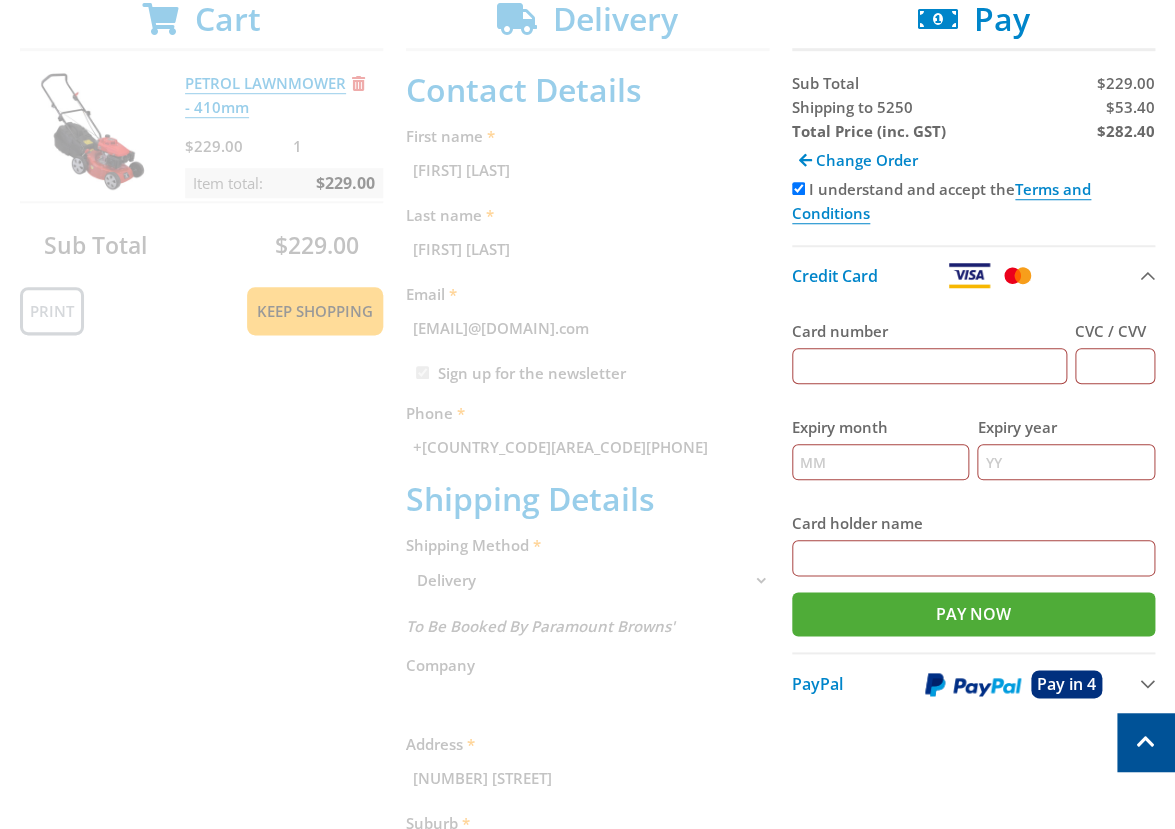 click on "$282.40" at bounding box center [1126, 131] 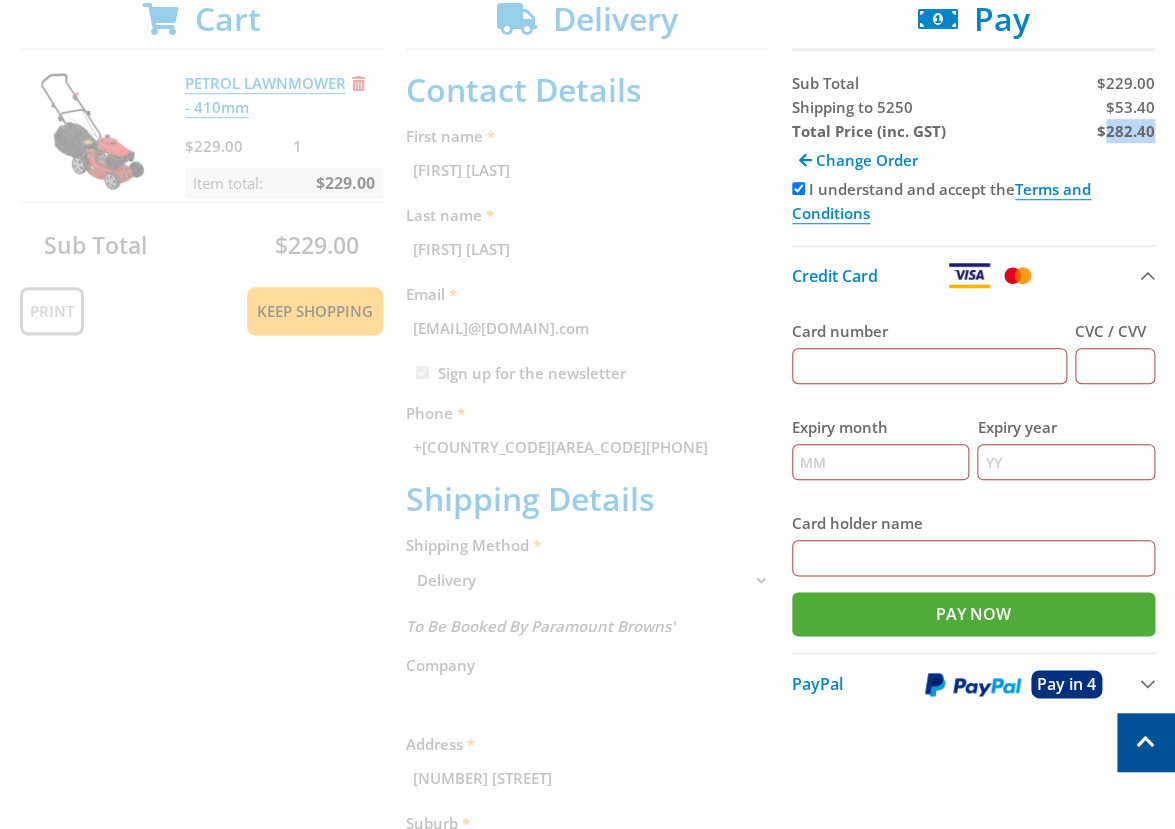 copy on "282.40" 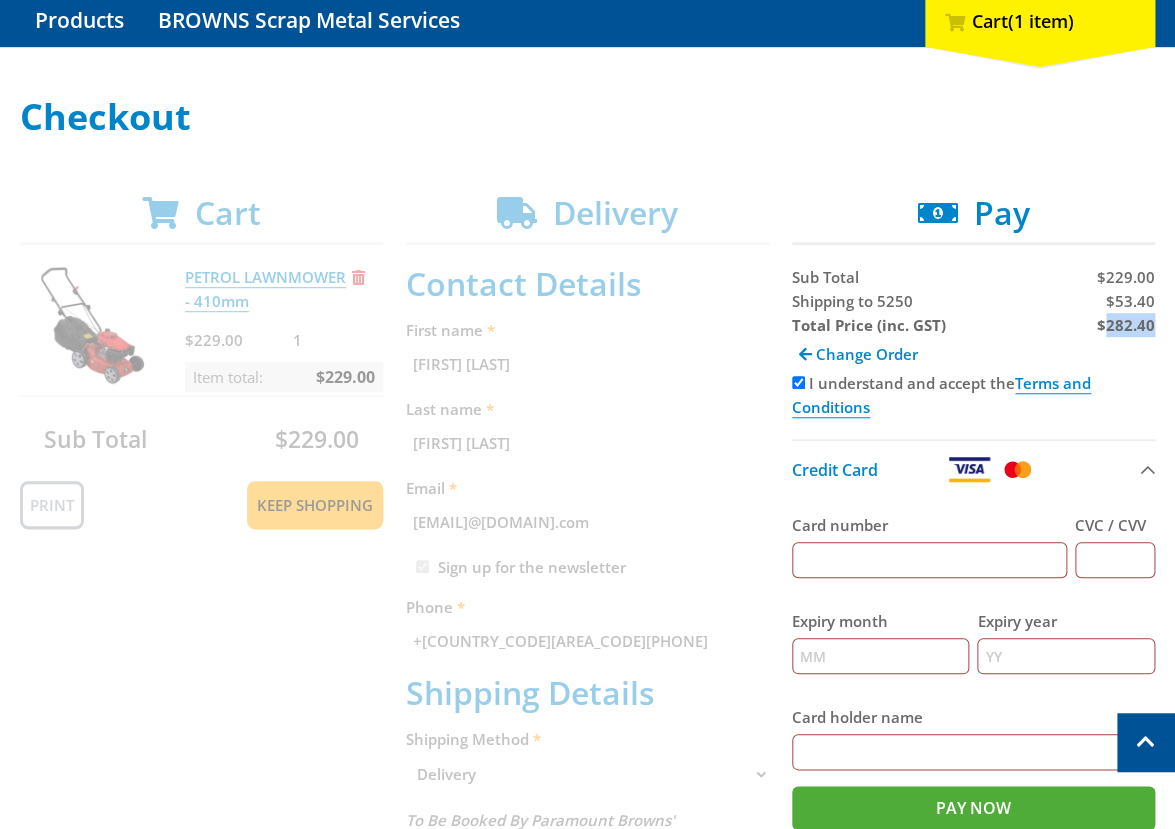 scroll, scrollTop: 196, scrollLeft: 0, axis: vertical 